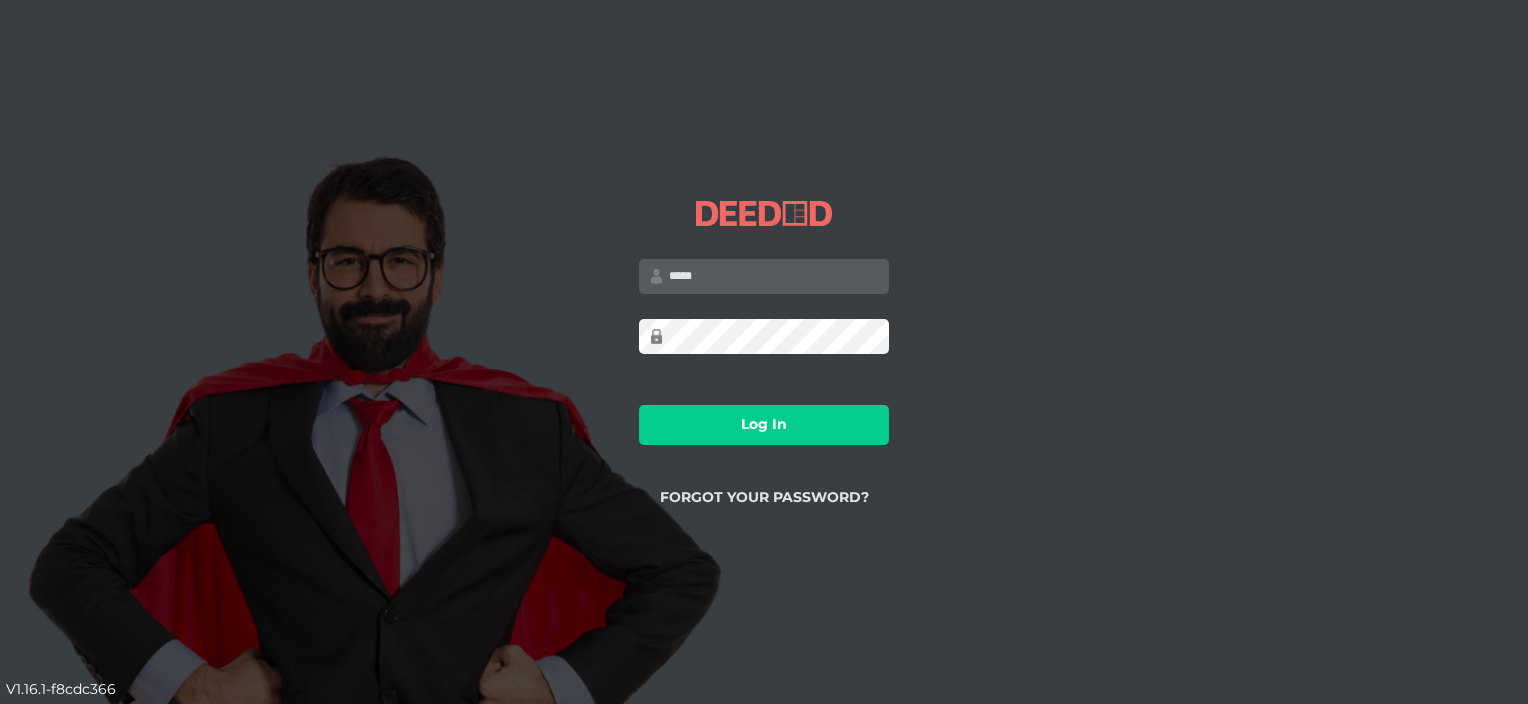 scroll, scrollTop: 0, scrollLeft: 0, axis: both 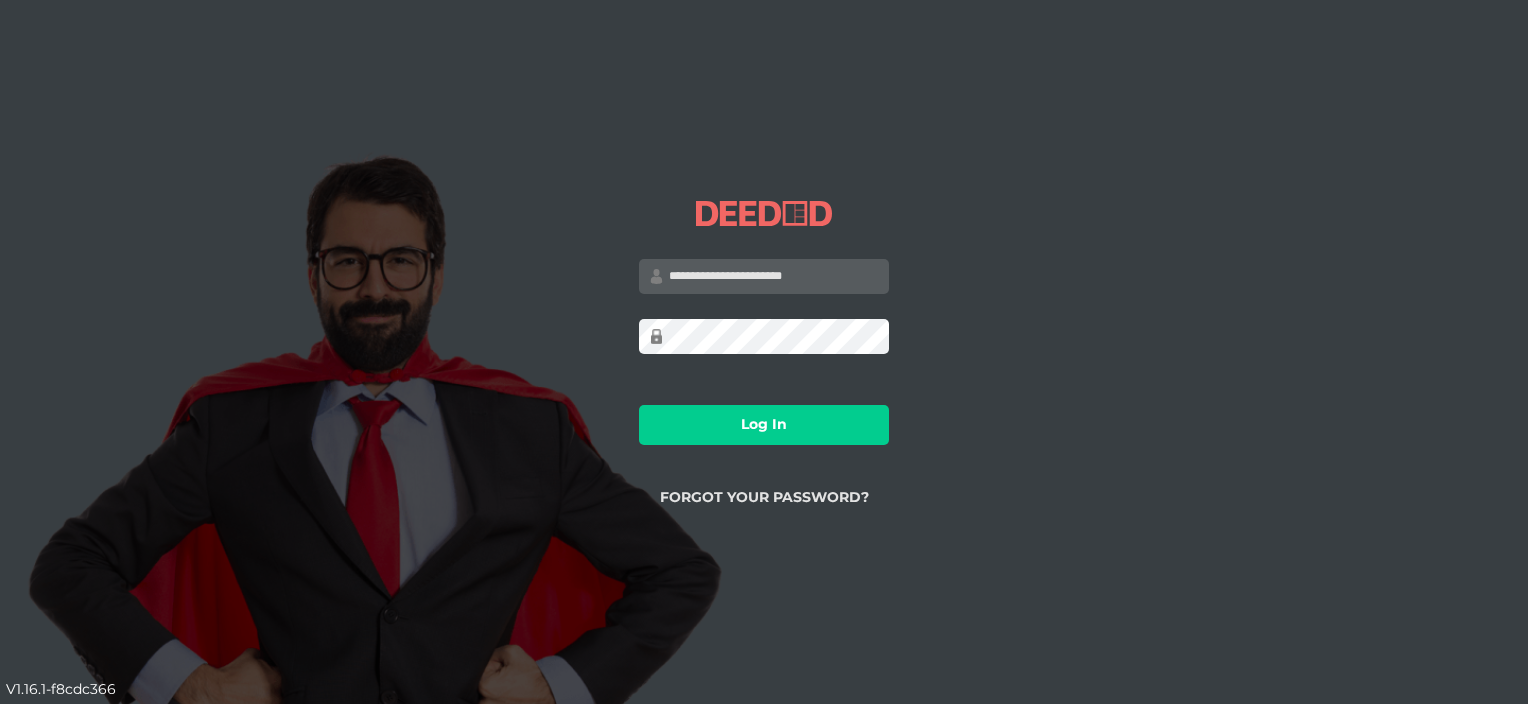 type on "**********" 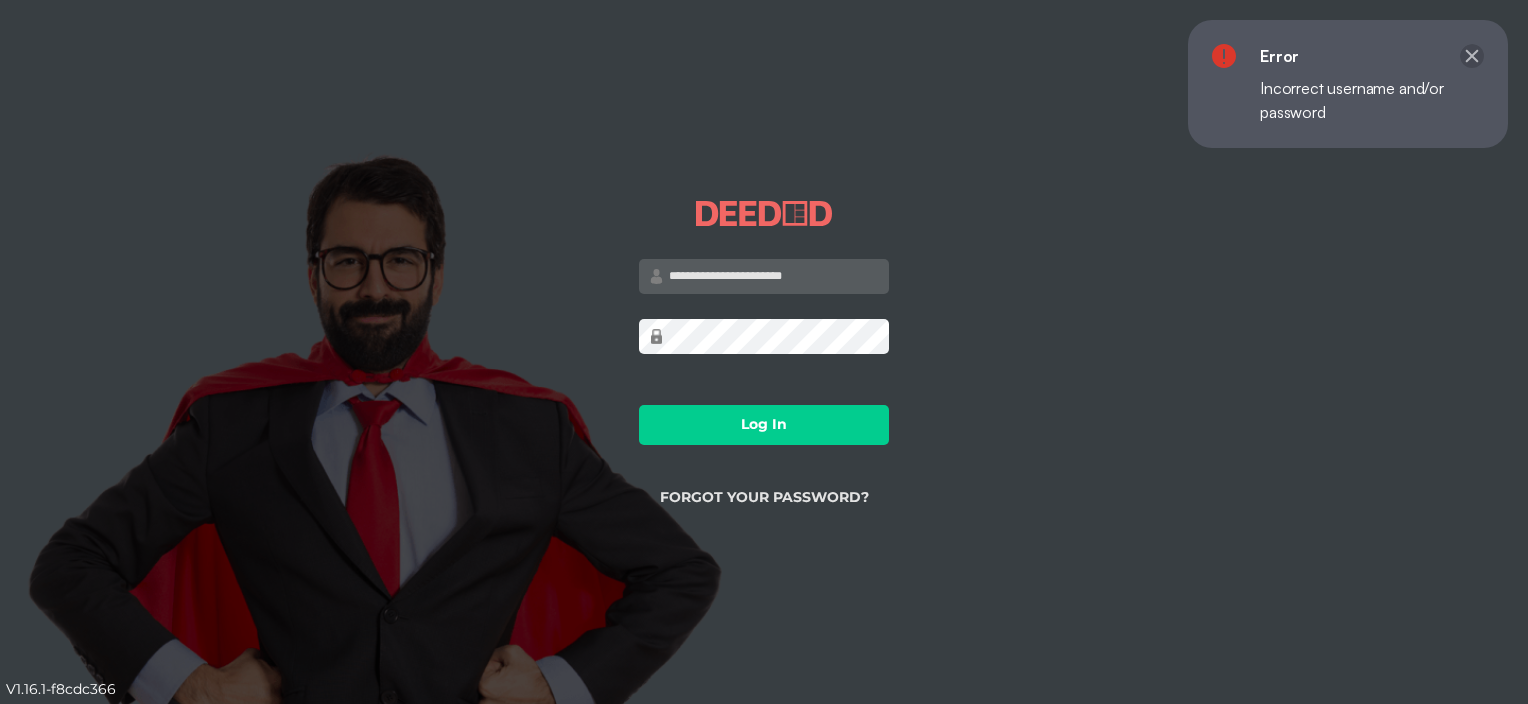 click at bounding box center (1472, 56) 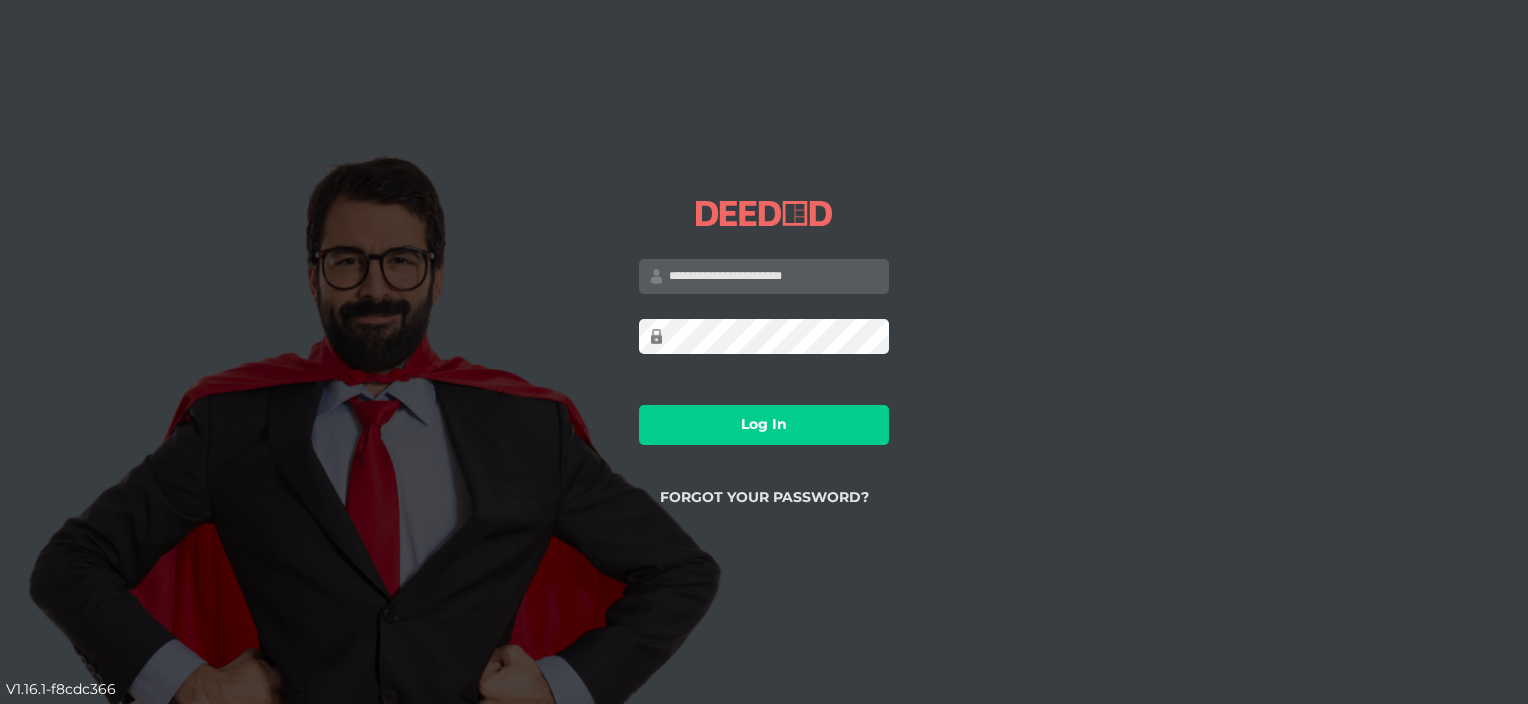click on "Log In" at bounding box center (764, 425) 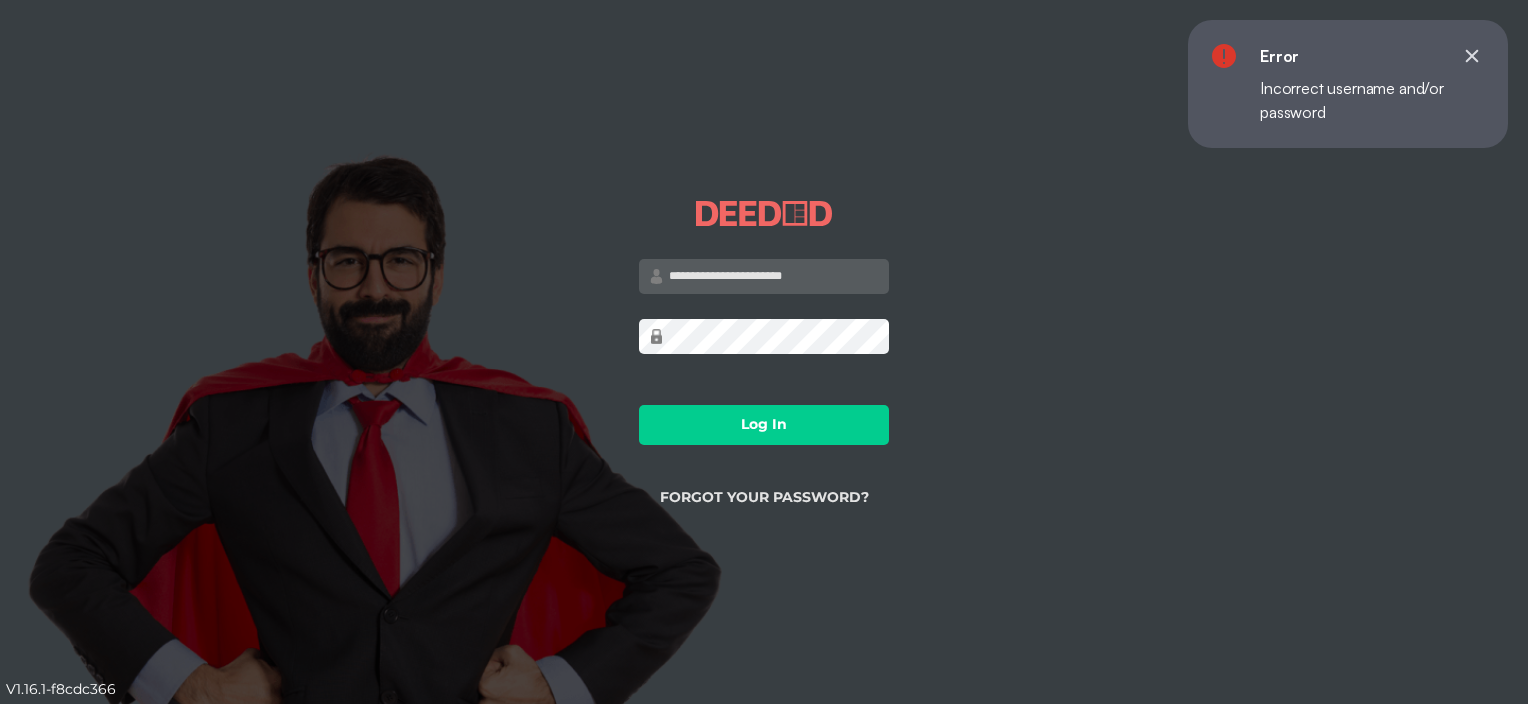 click at bounding box center [1472, 56] 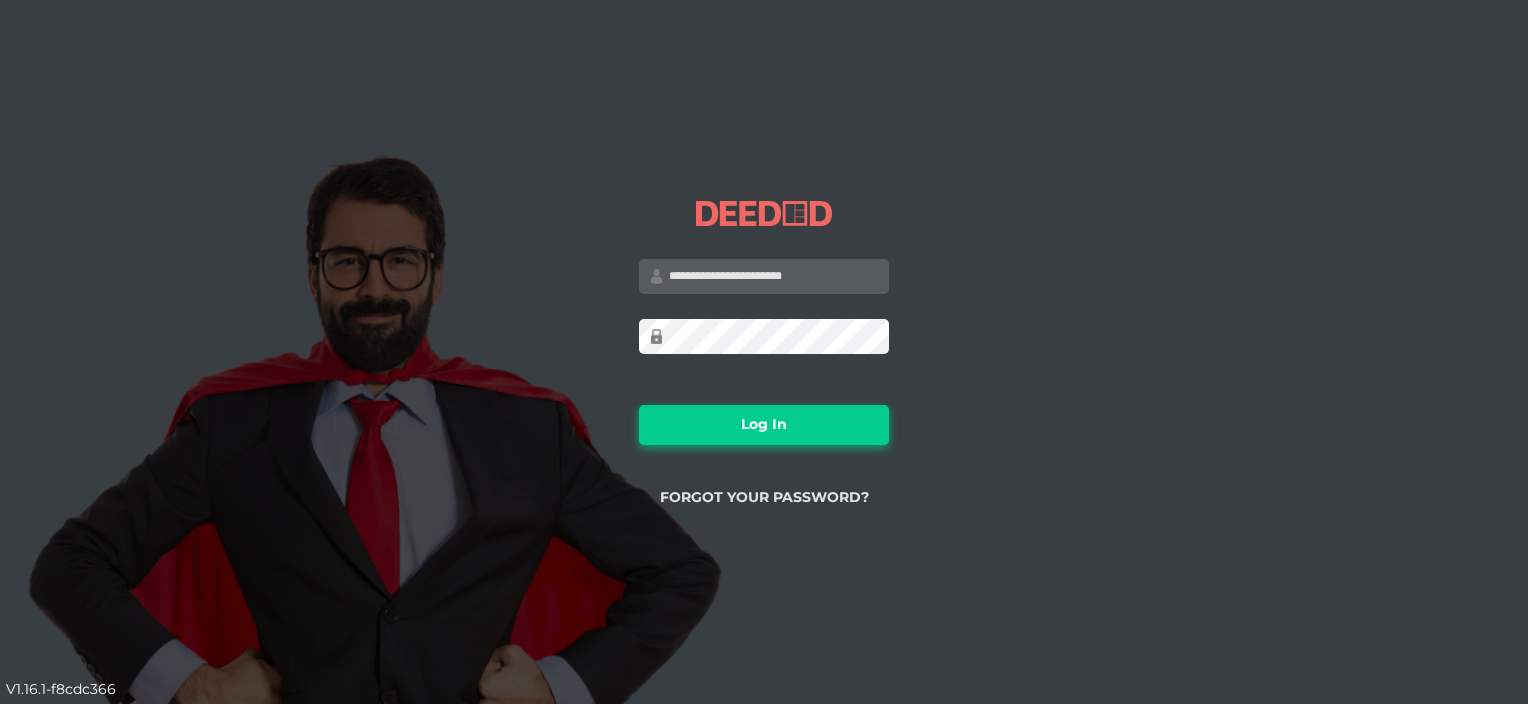click on "Log In" at bounding box center [764, 425] 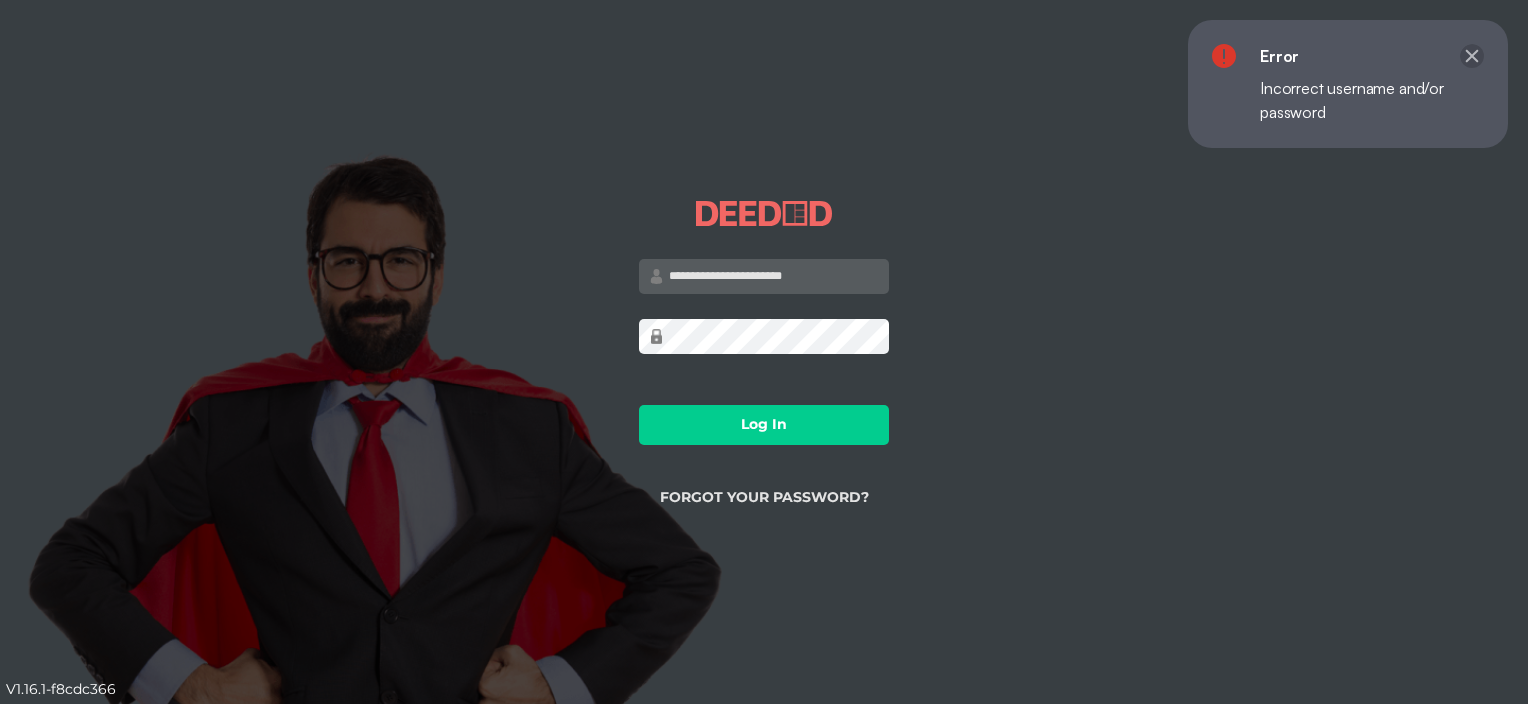 click at bounding box center [1472, 56] 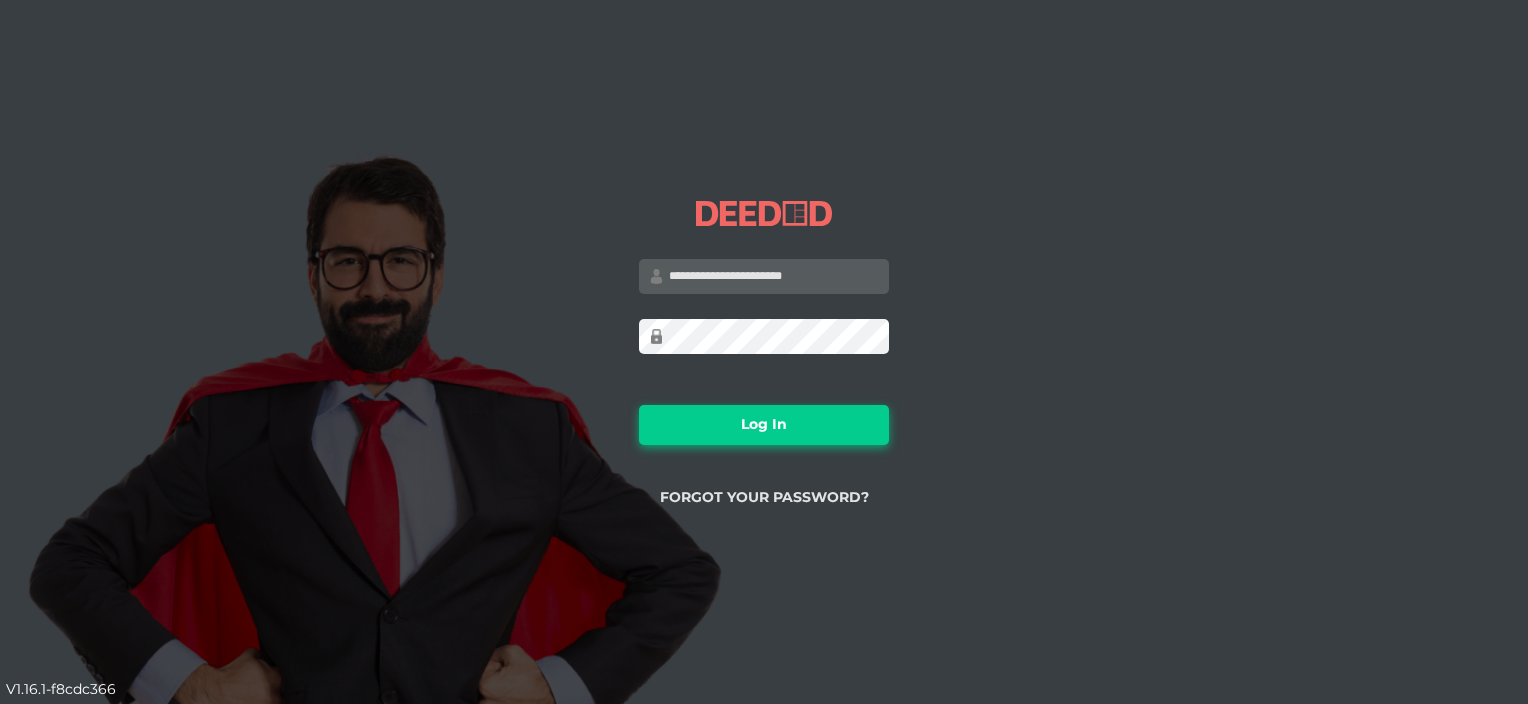 click on "Log In" at bounding box center (764, 425) 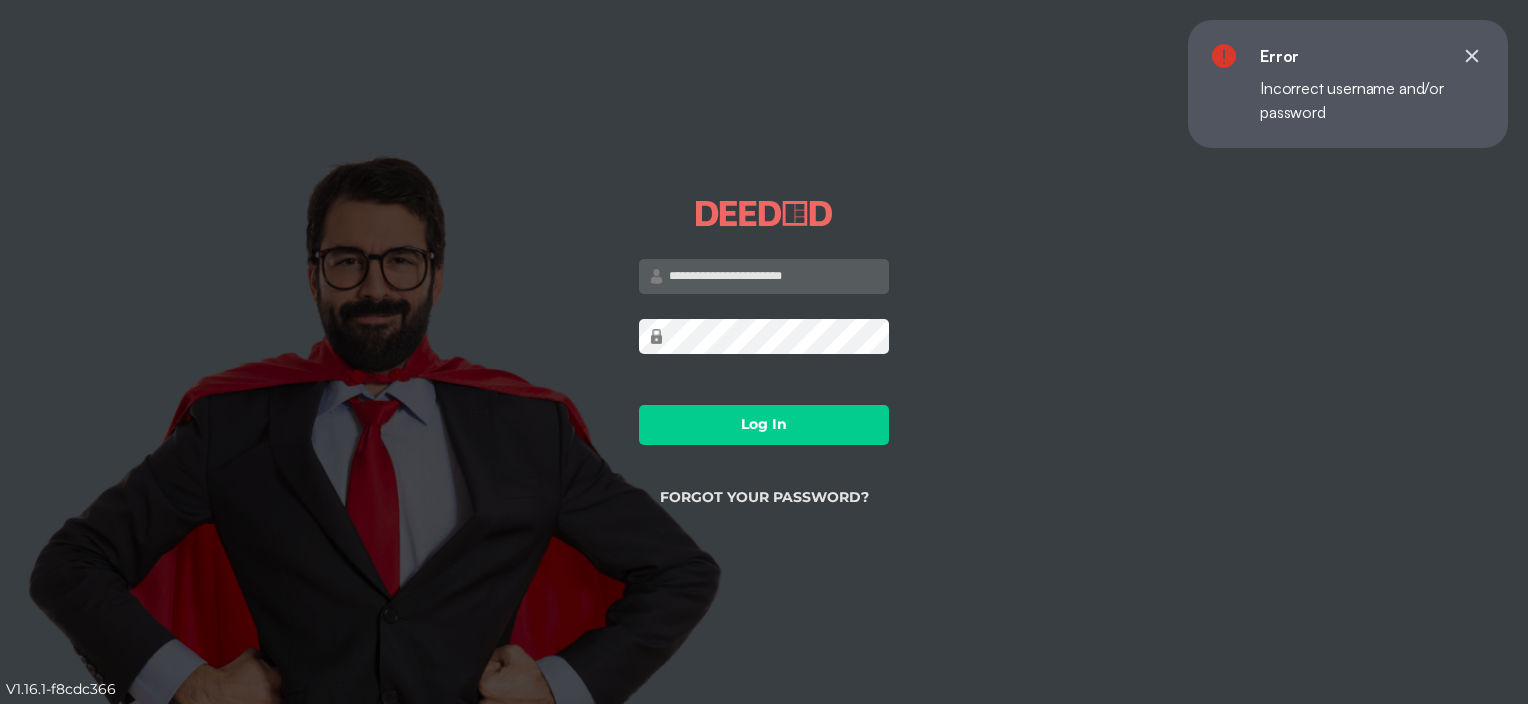 click on "Forgot your Password?" at bounding box center [764, 497] 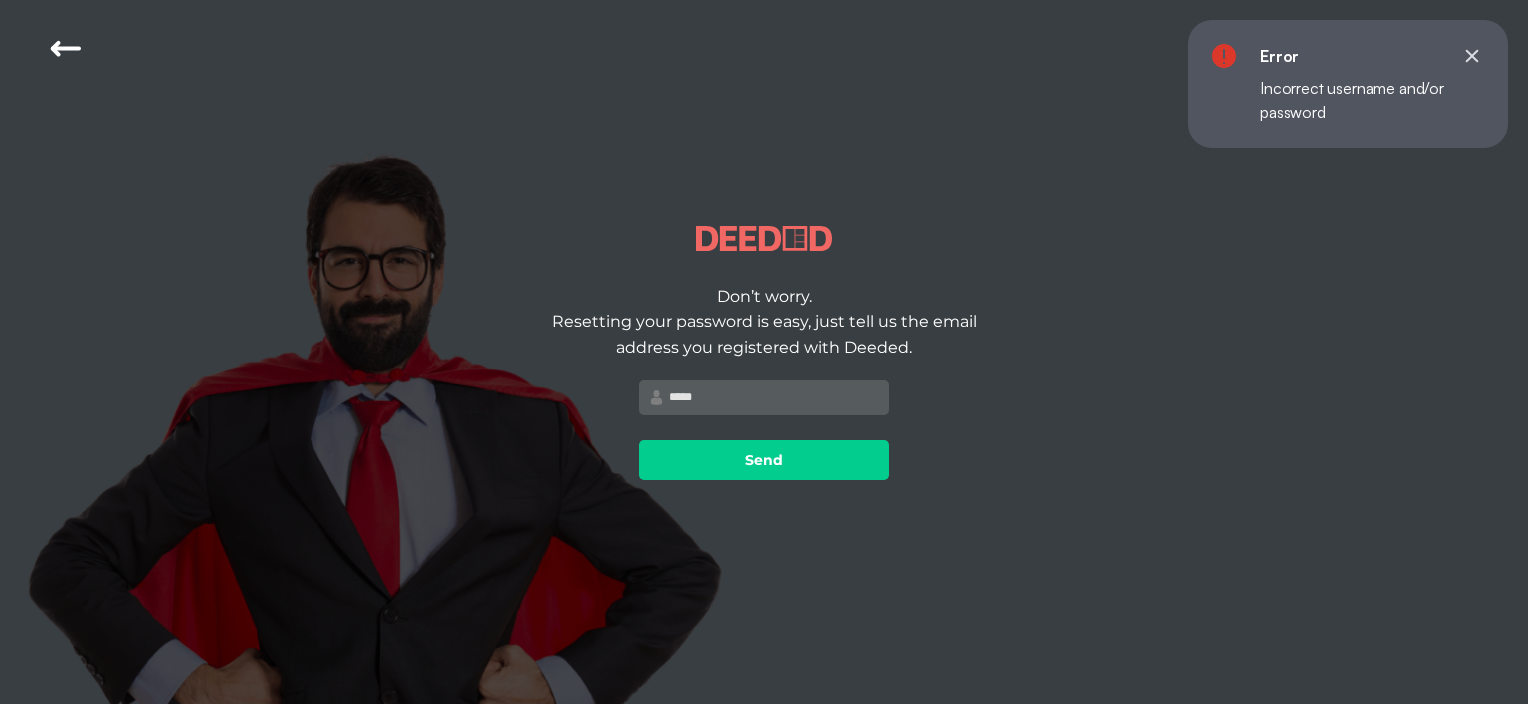 click at bounding box center [764, 397] 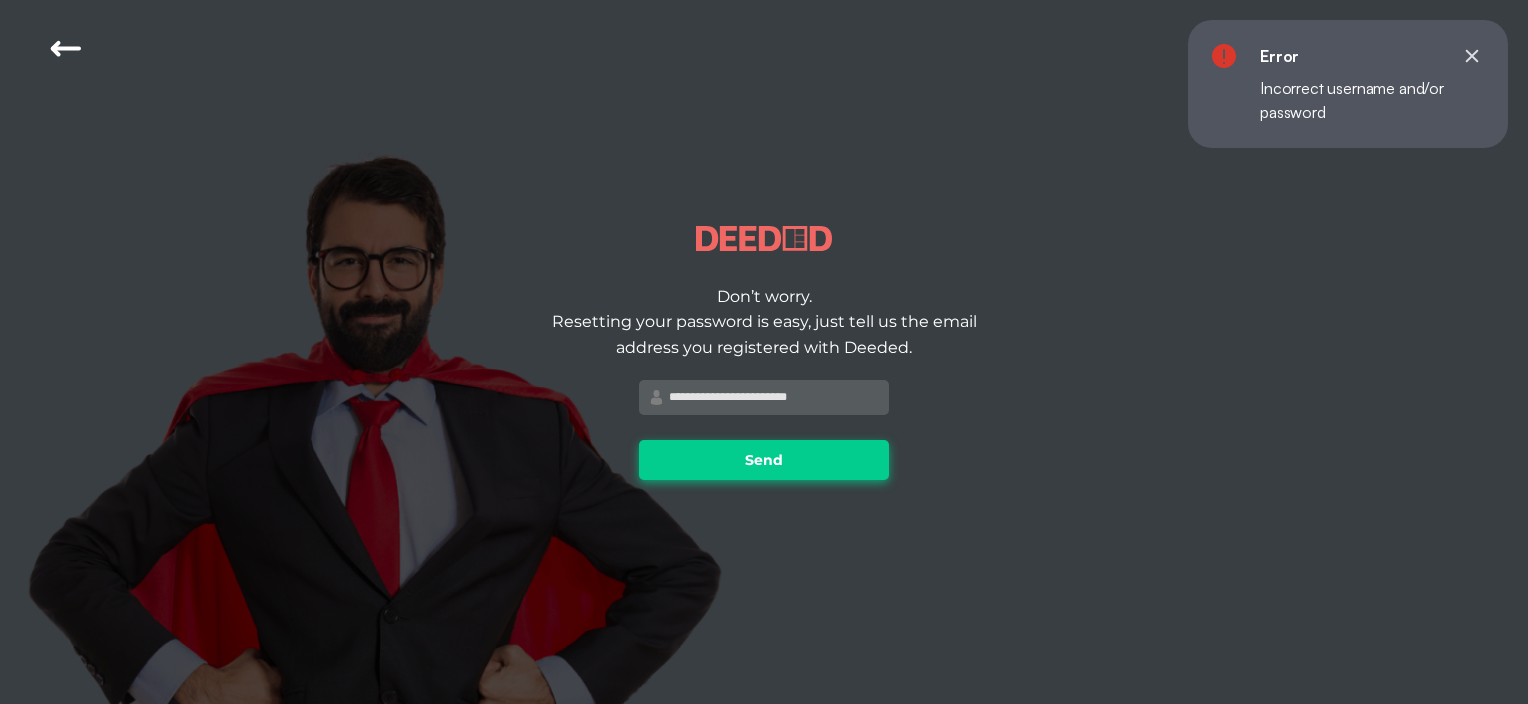 click on "Send" at bounding box center (764, 460) 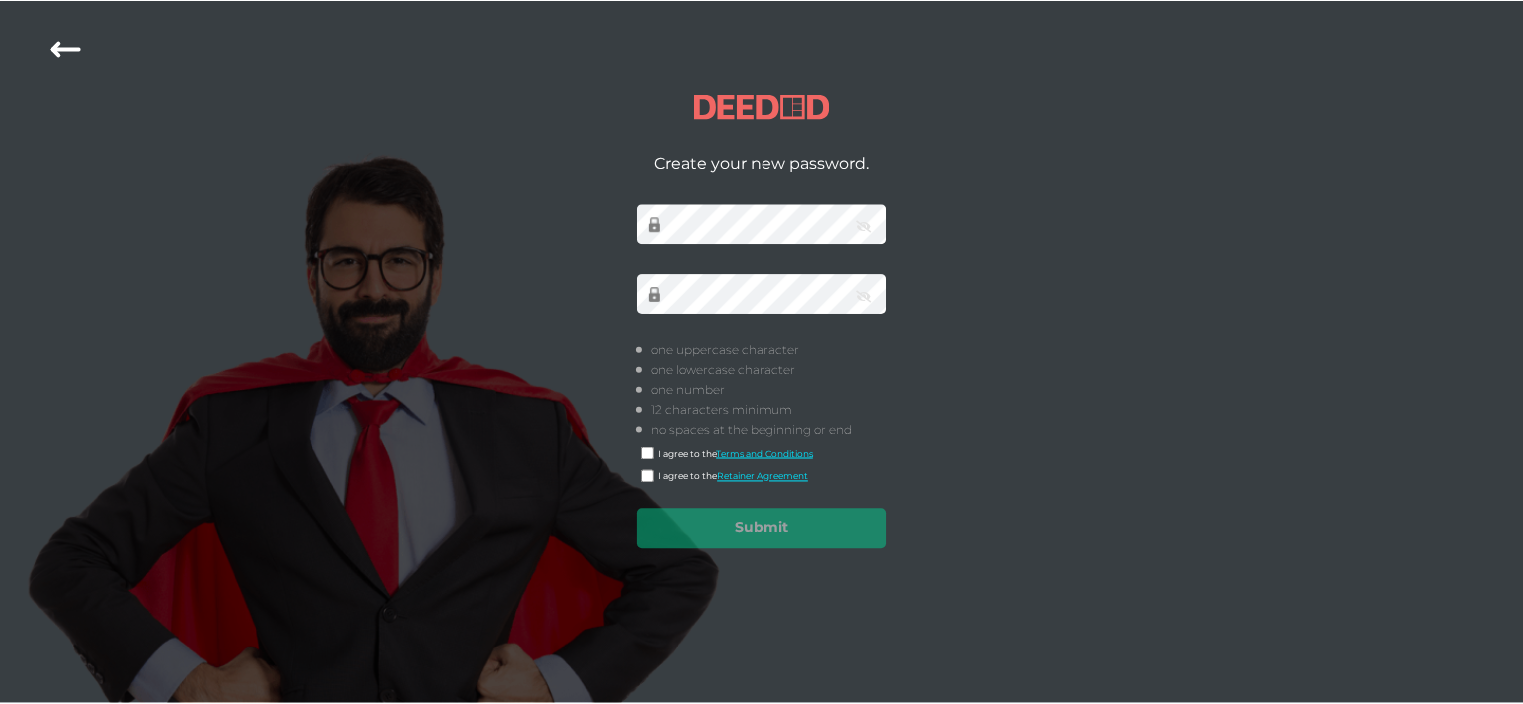 scroll, scrollTop: 0, scrollLeft: 0, axis: both 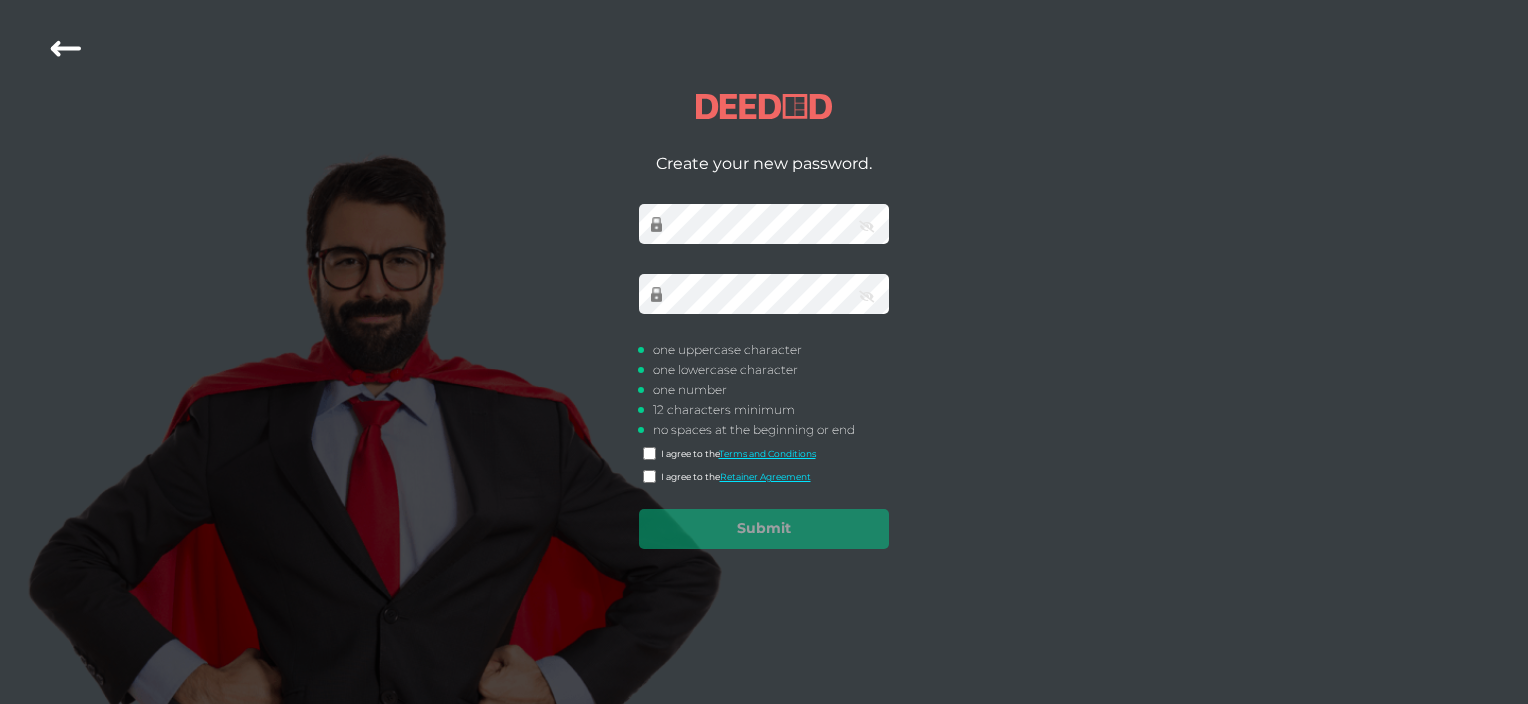 click at bounding box center [866, 227] 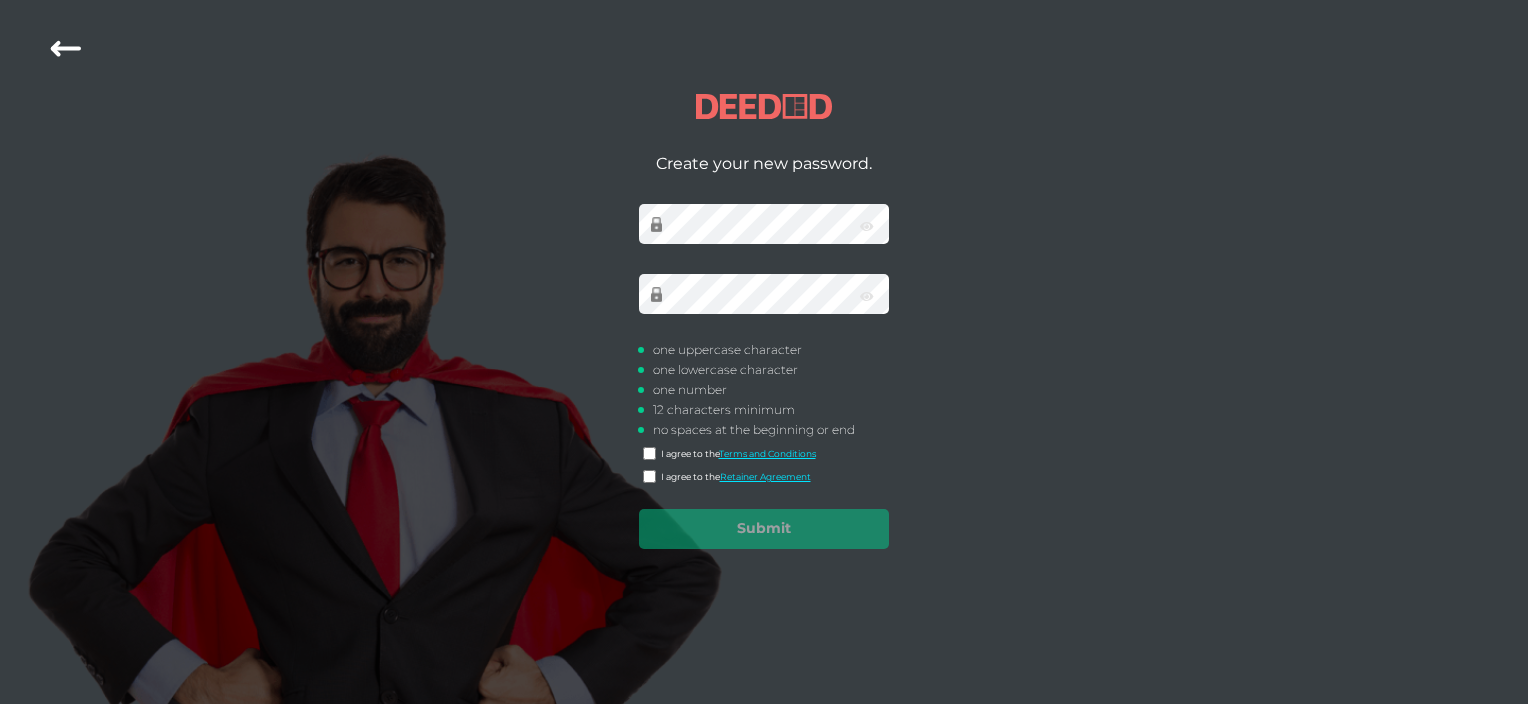 click on "I agree to the  Terms and Conditions" at bounding box center (729, 453) 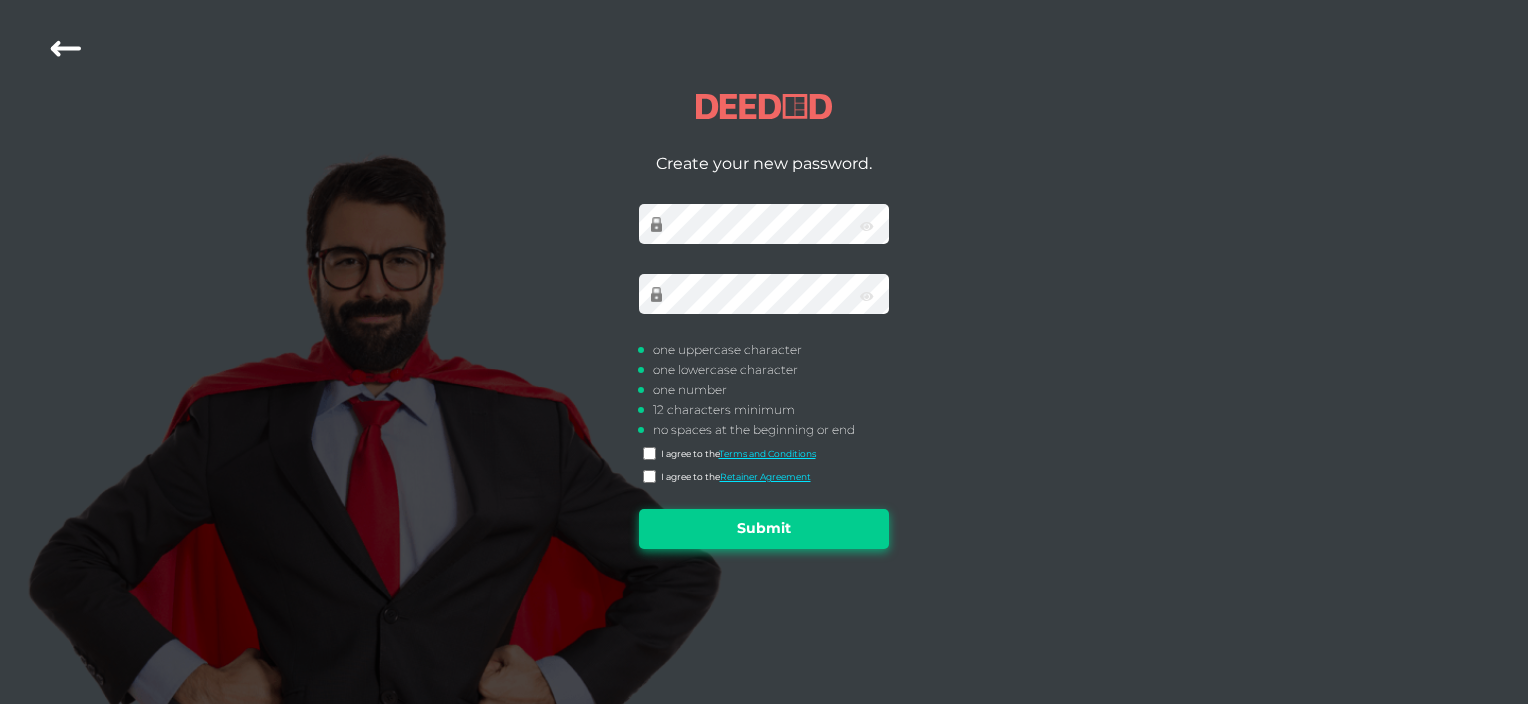 click on "Submit" at bounding box center (764, 529) 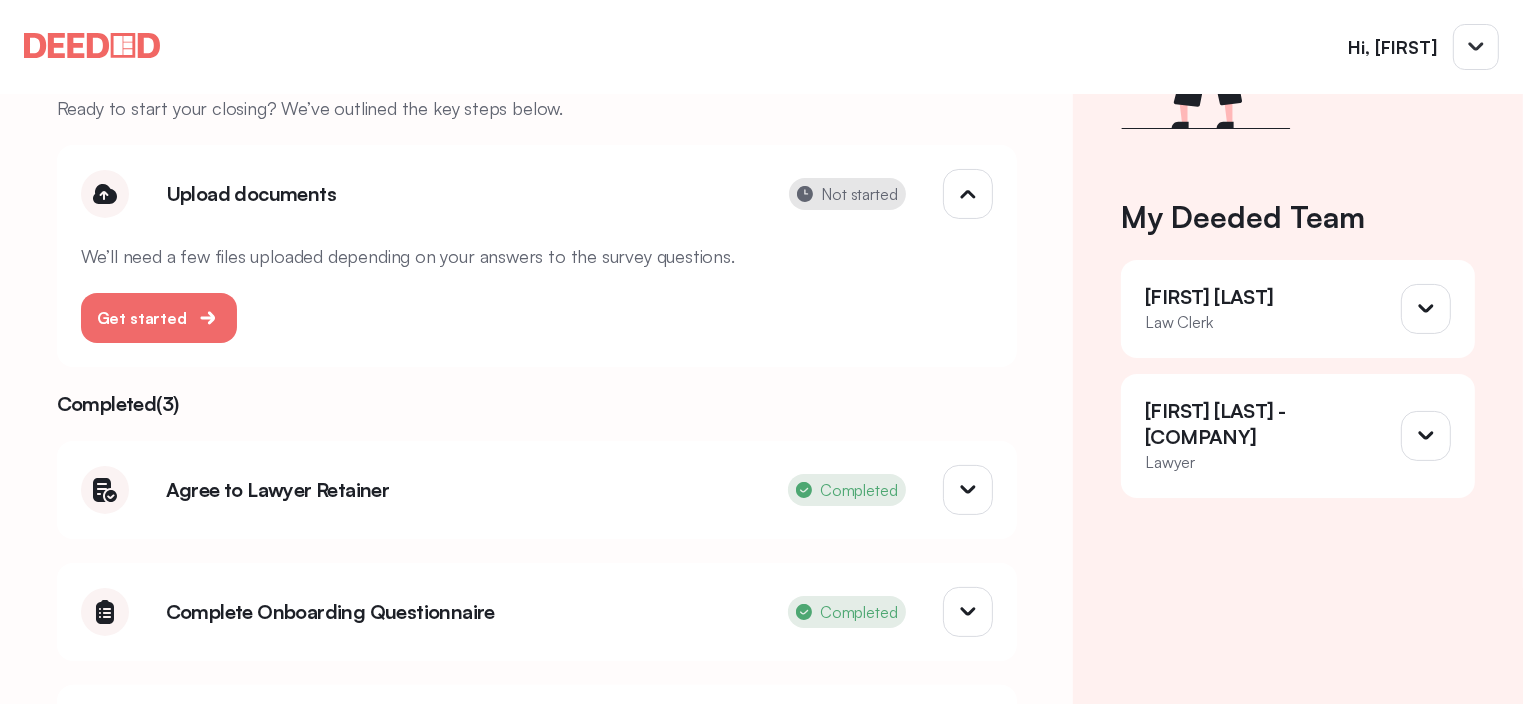 scroll, scrollTop: 168, scrollLeft: 0, axis: vertical 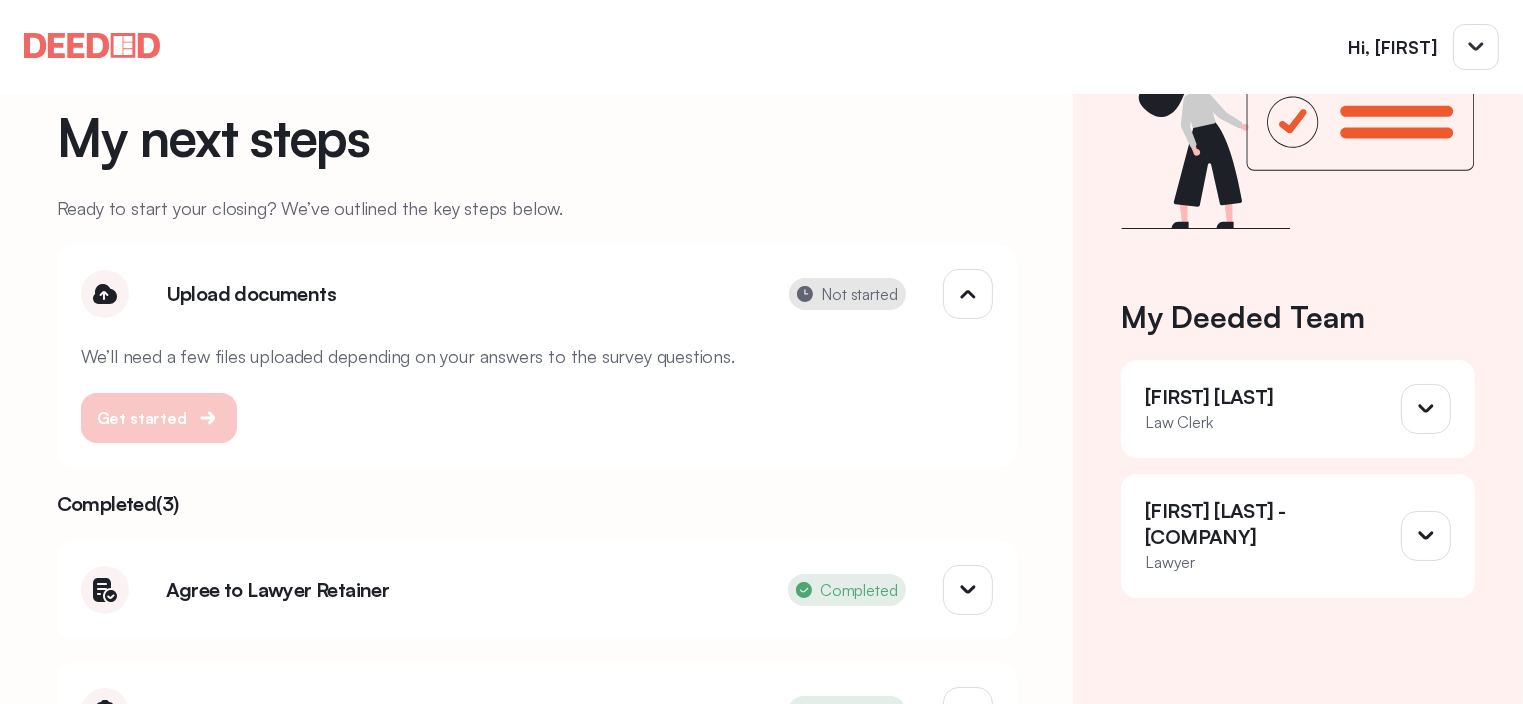click on "Get started" at bounding box center [142, 418] 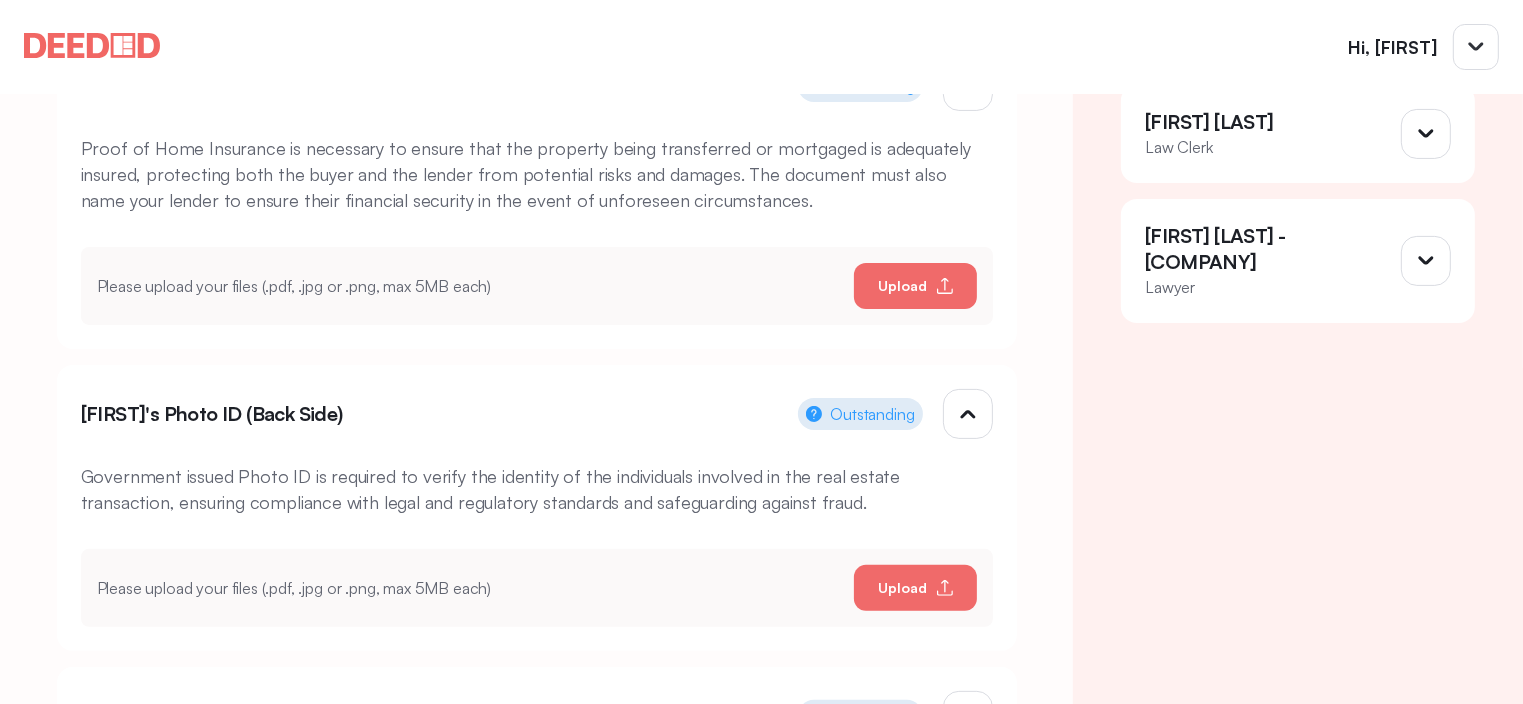 scroll, scrollTop: 500, scrollLeft: 0, axis: vertical 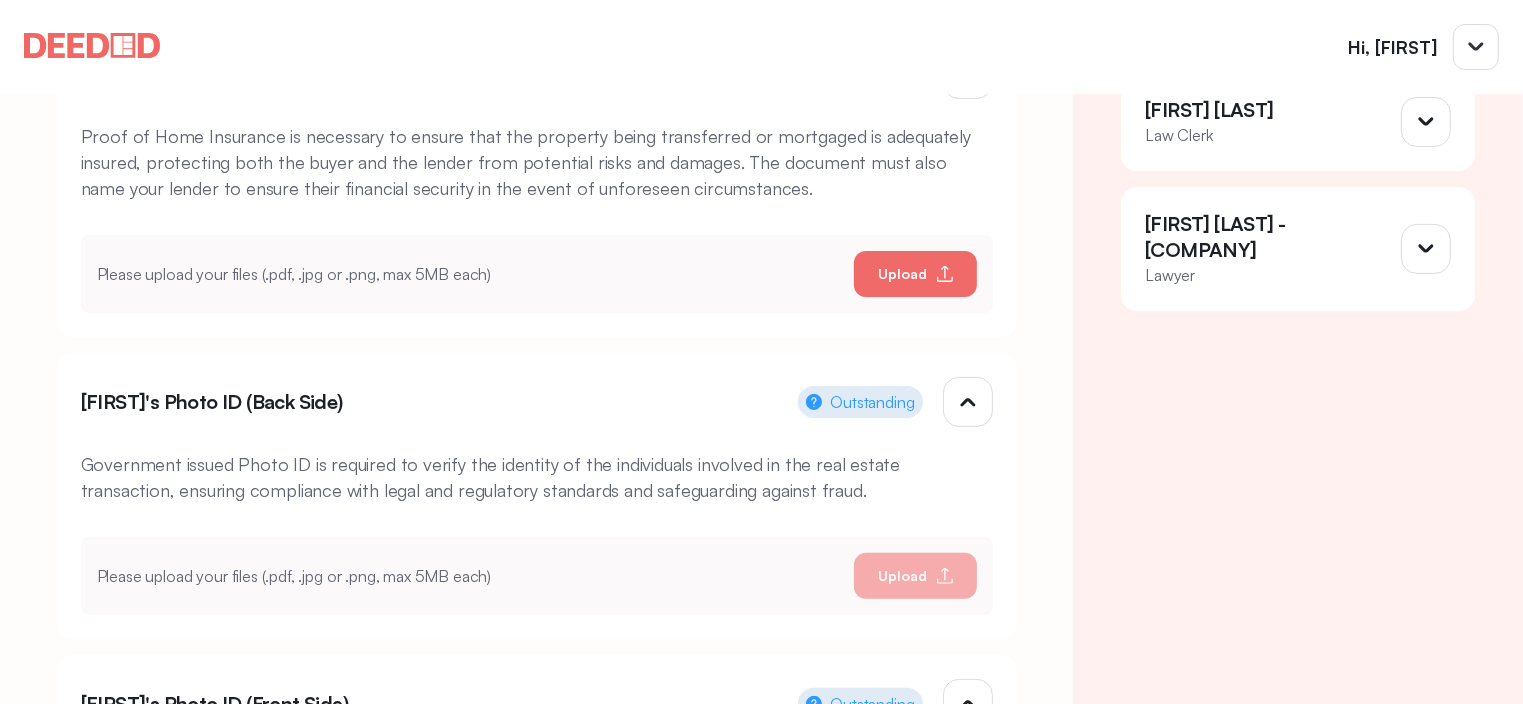 click on "Upload" at bounding box center (902, 274) 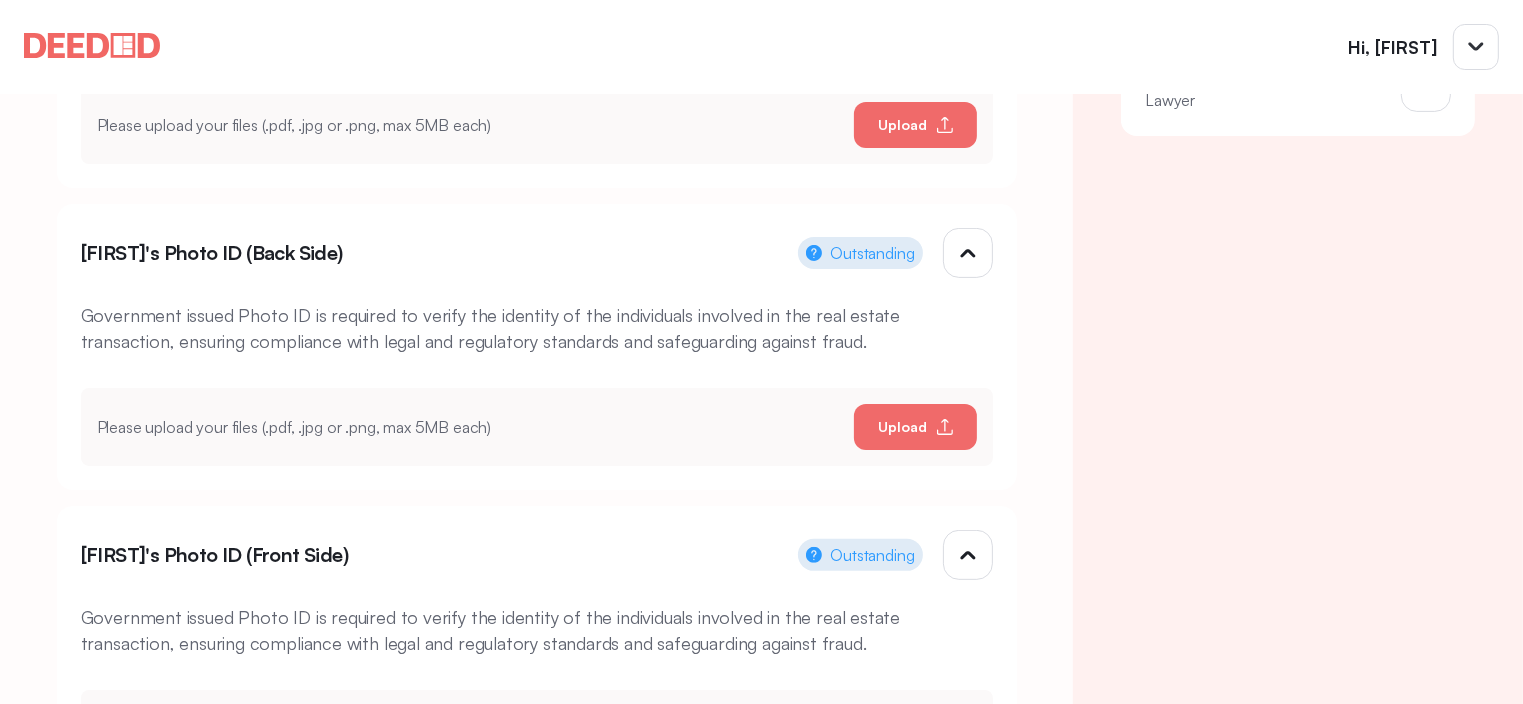 scroll, scrollTop: 700, scrollLeft: 0, axis: vertical 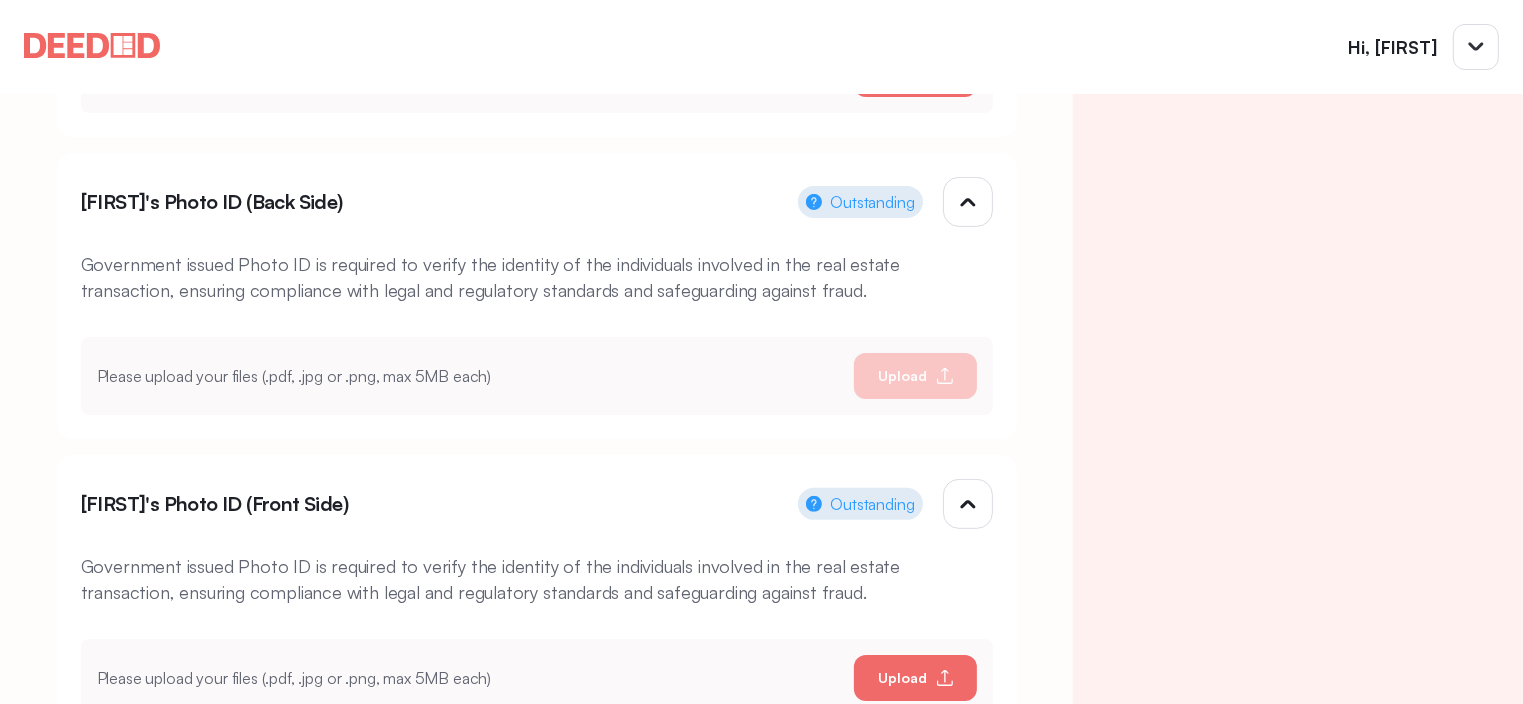 click at bounding box center [945, 74] 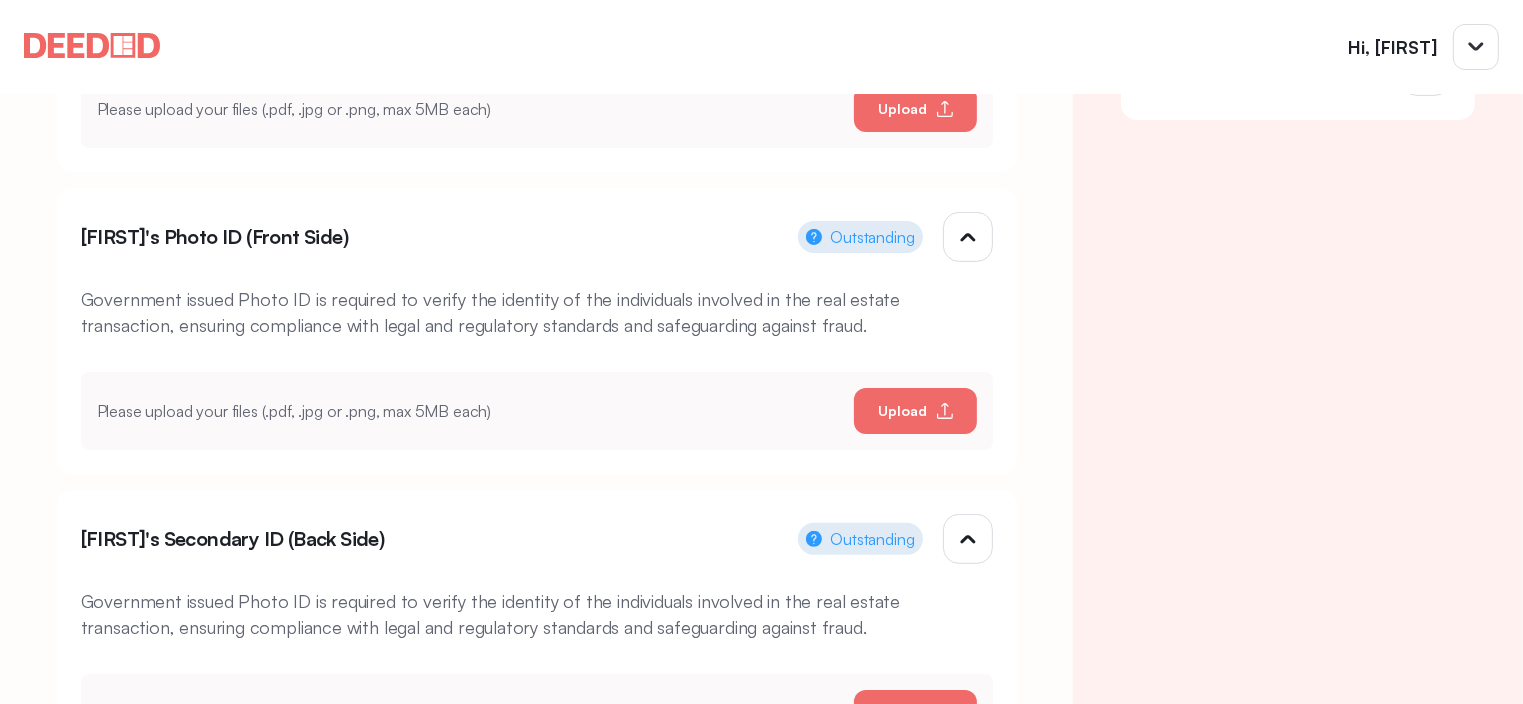 scroll, scrollTop: 700, scrollLeft: 0, axis: vertical 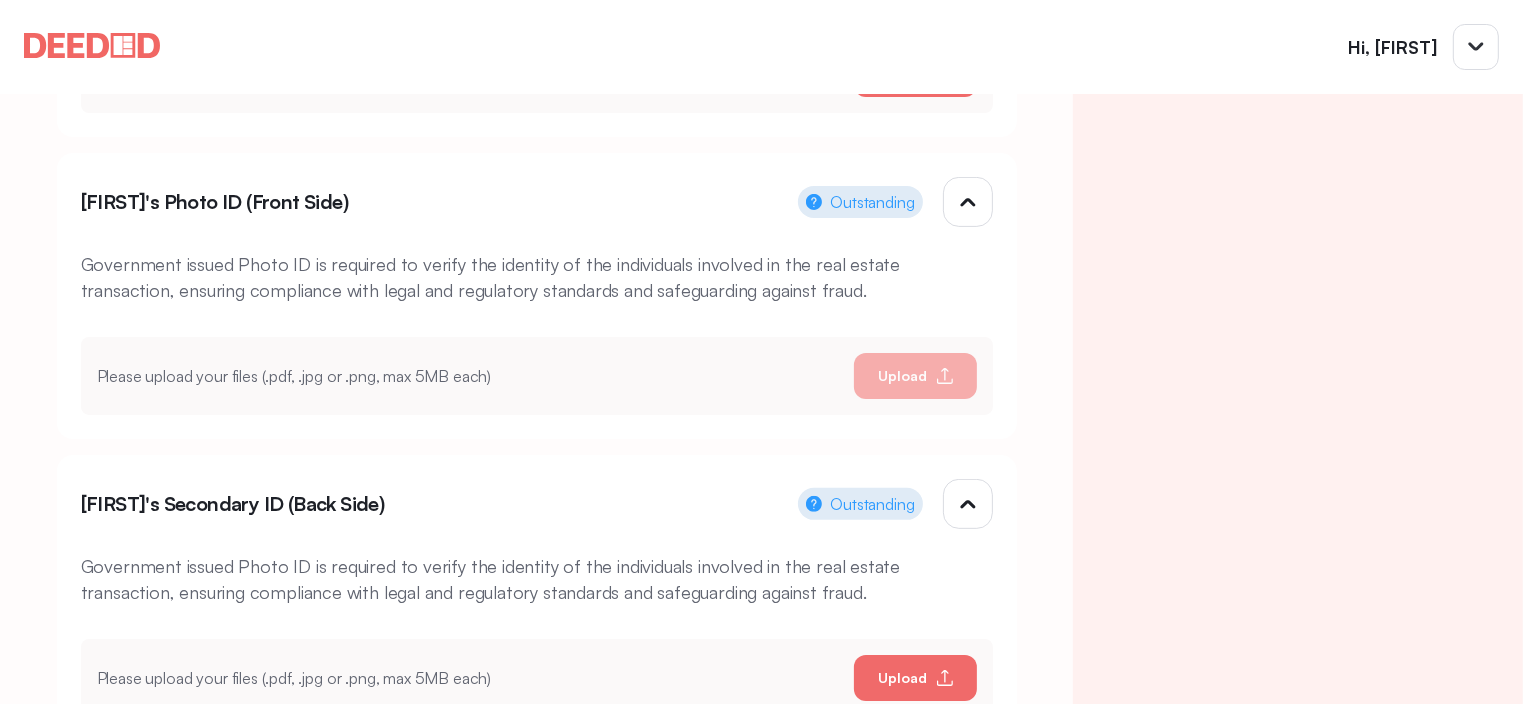 click on "Upload" at bounding box center (902, 74) 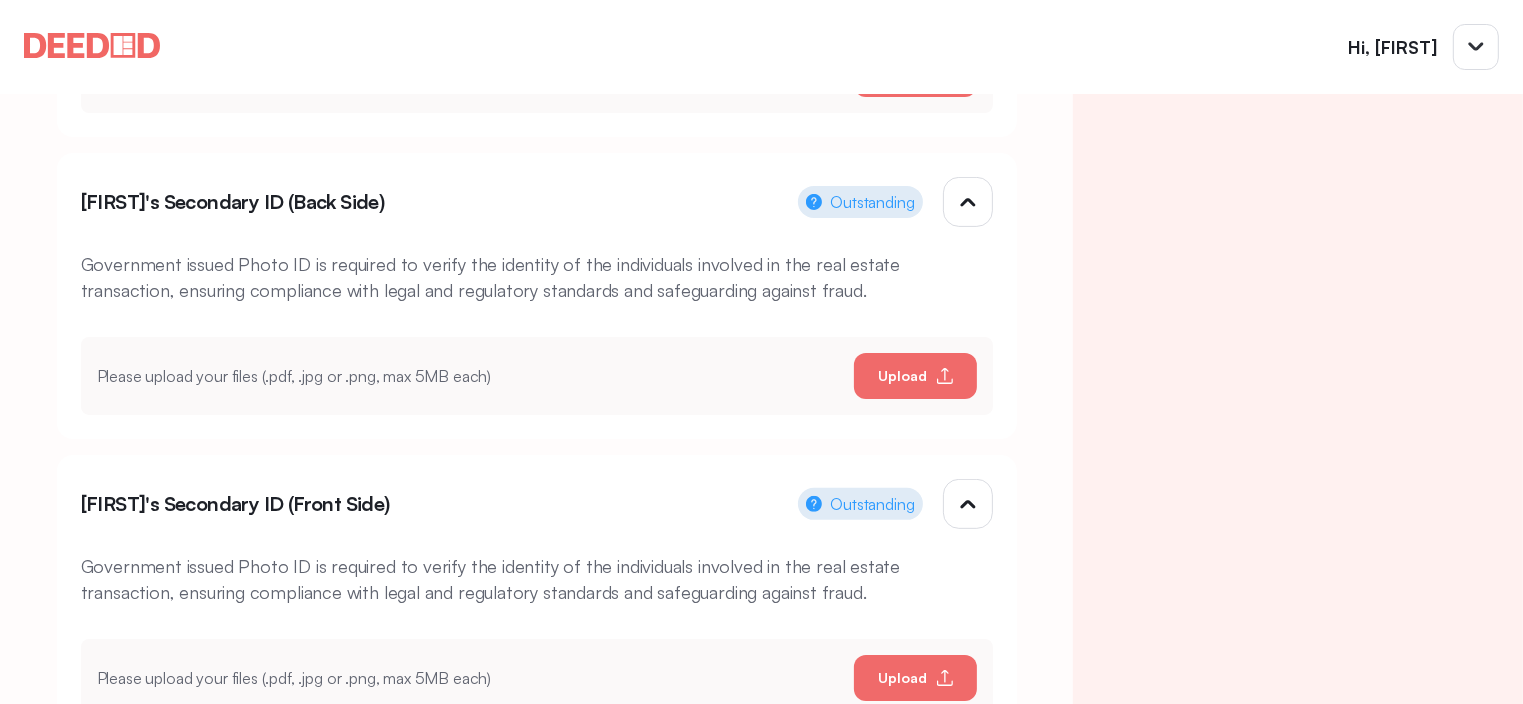 scroll, scrollTop: 700, scrollLeft: 0, axis: vertical 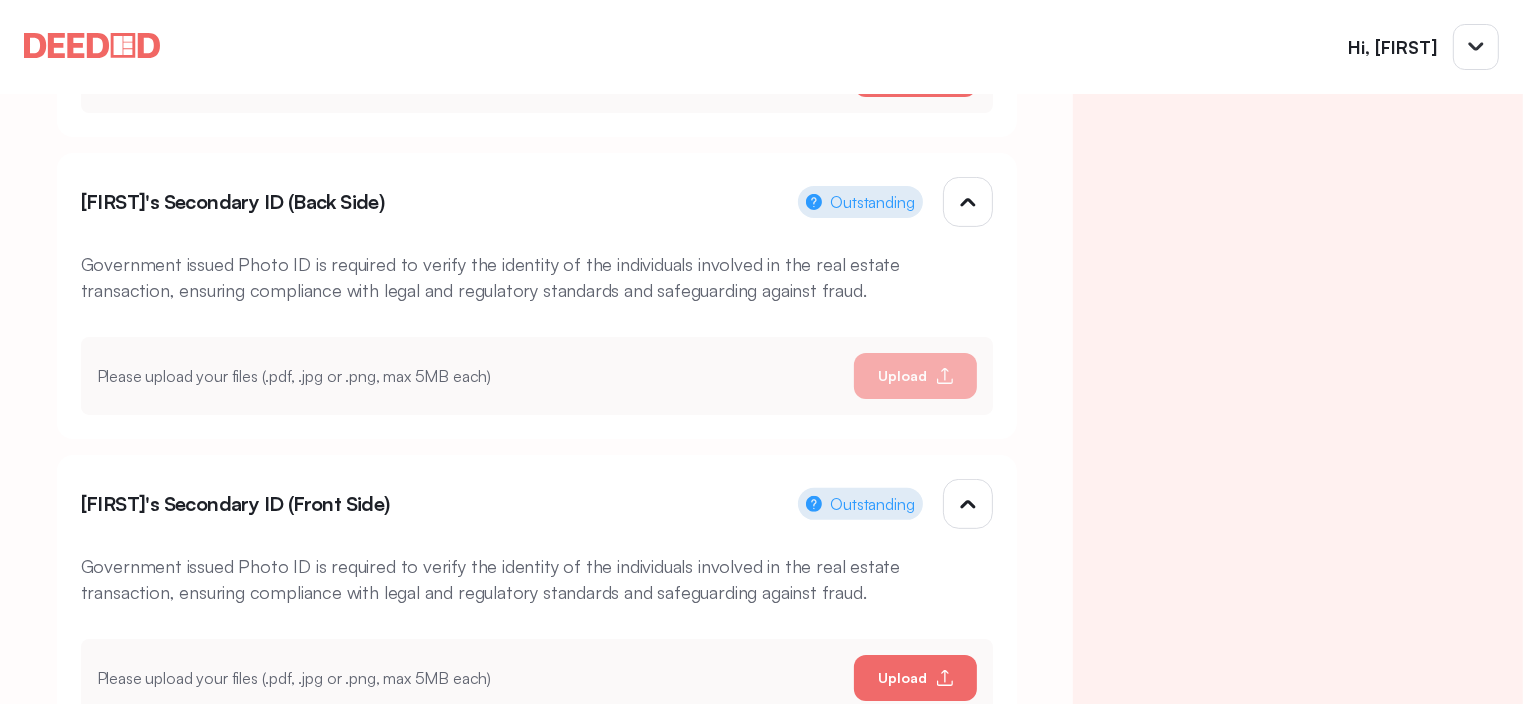 click on "Upload" at bounding box center (915, 74) 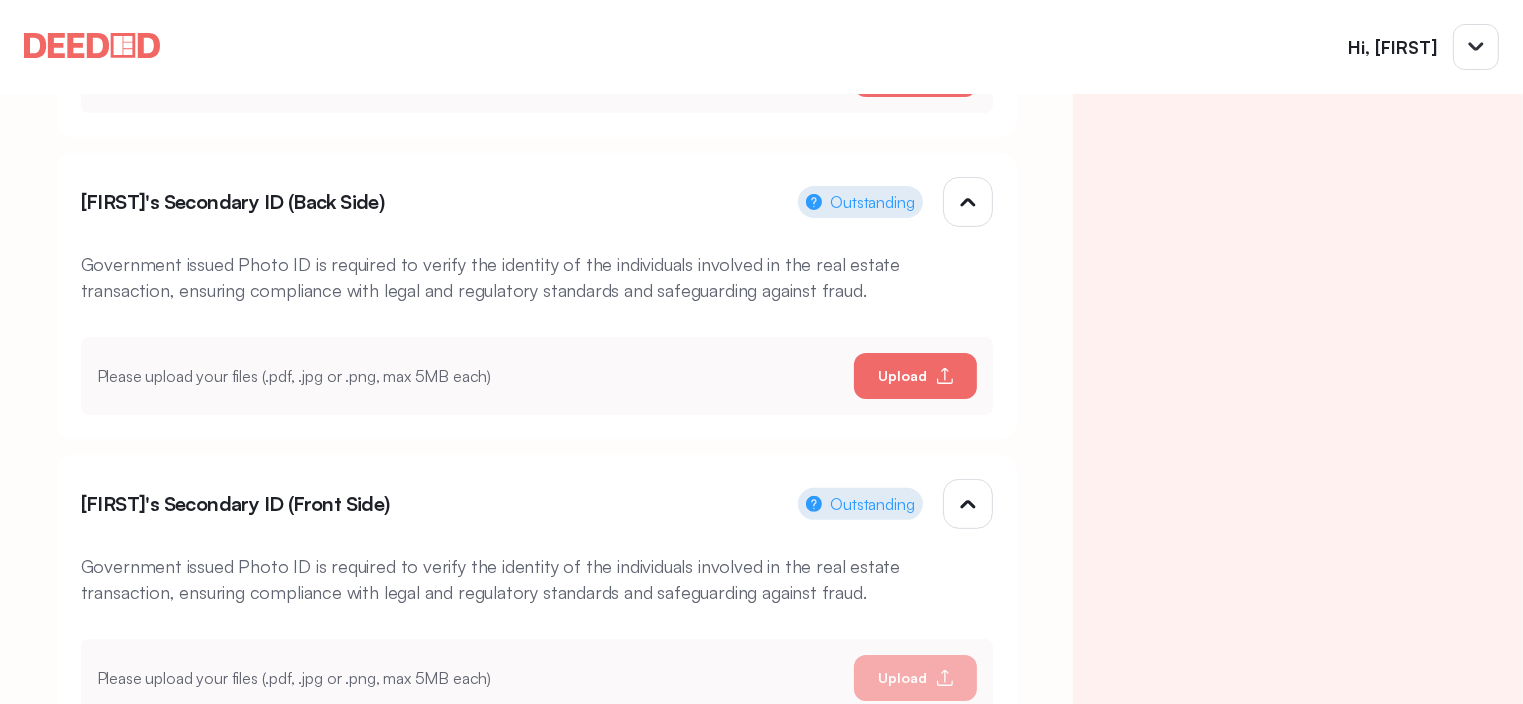 click on "Upload" at bounding box center (902, 74) 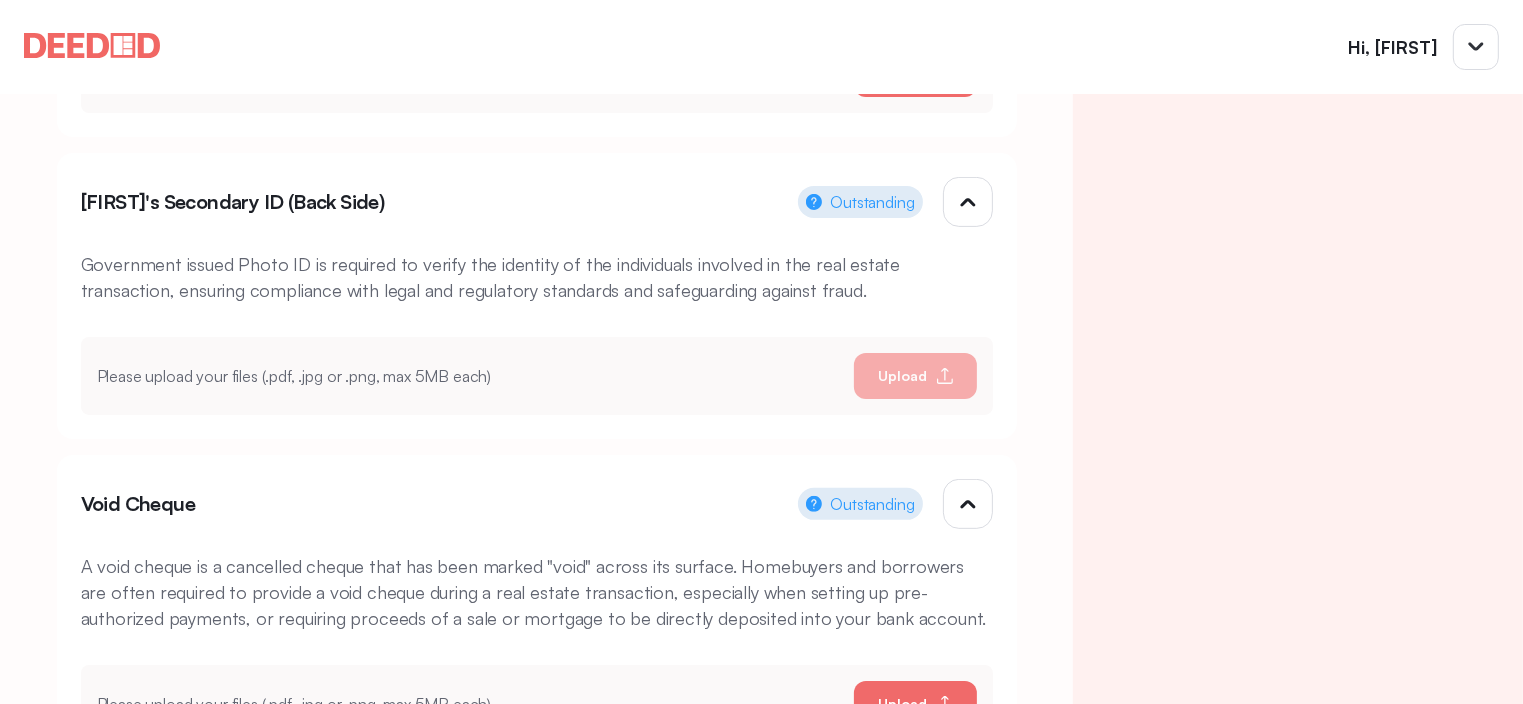 click on "Upload" at bounding box center [902, 74] 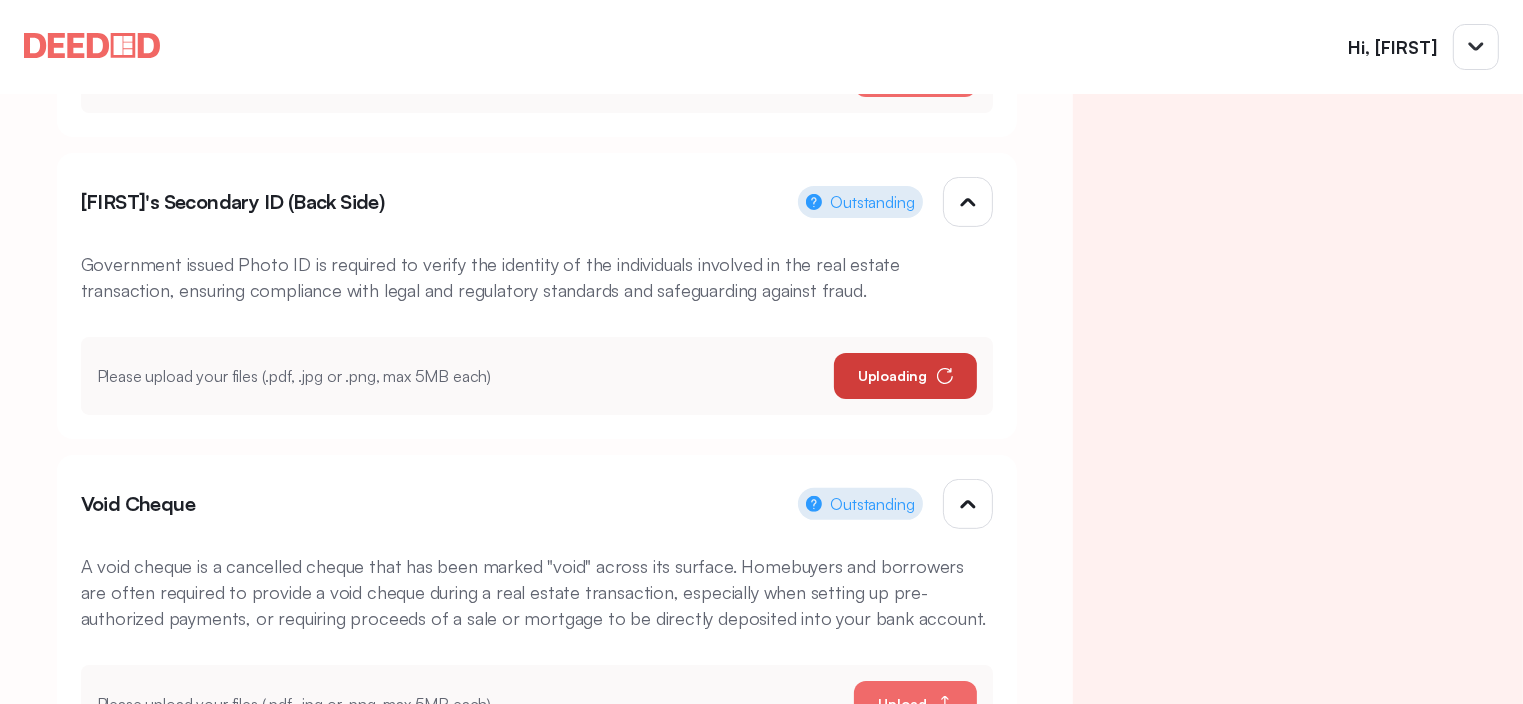 scroll, scrollTop: 483, scrollLeft: 0, axis: vertical 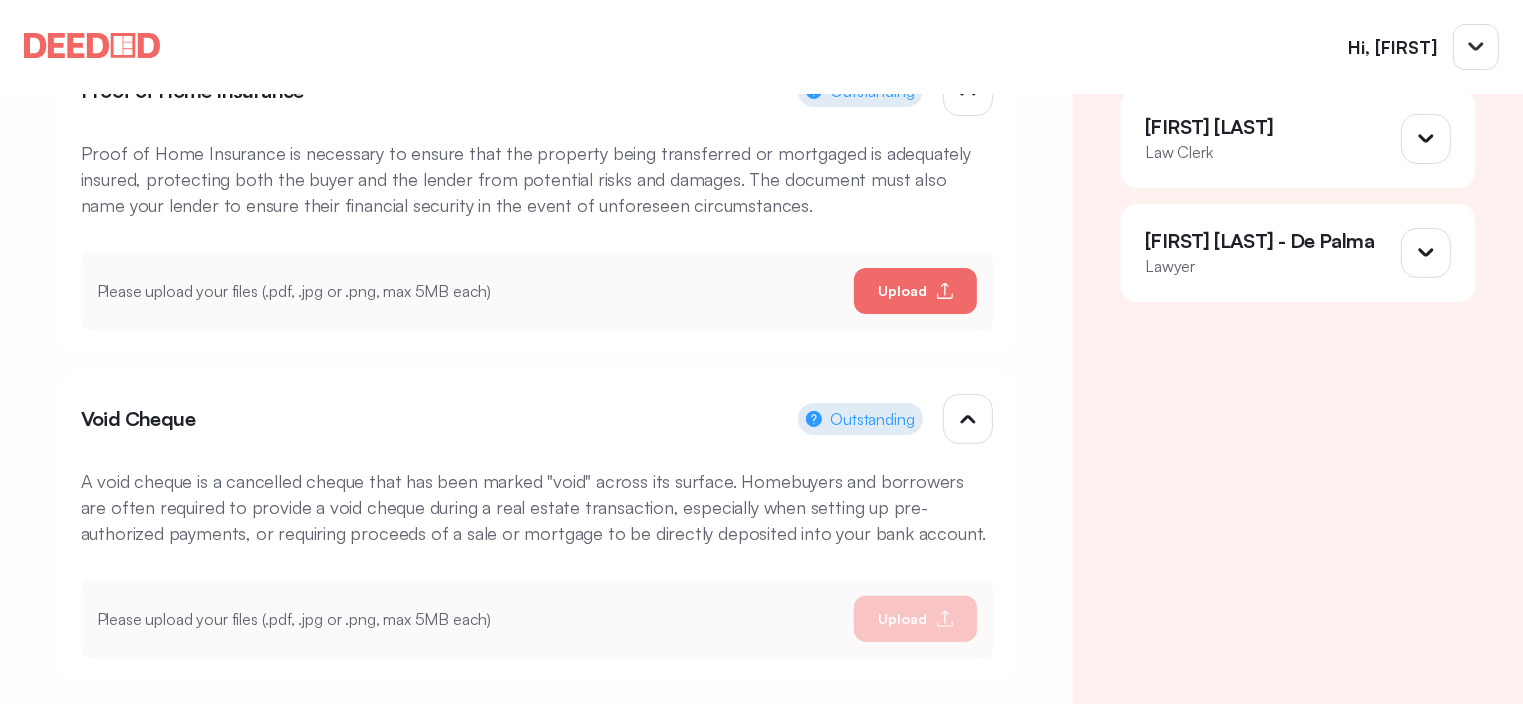 click on "Upload" at bounding box center [902, 291] 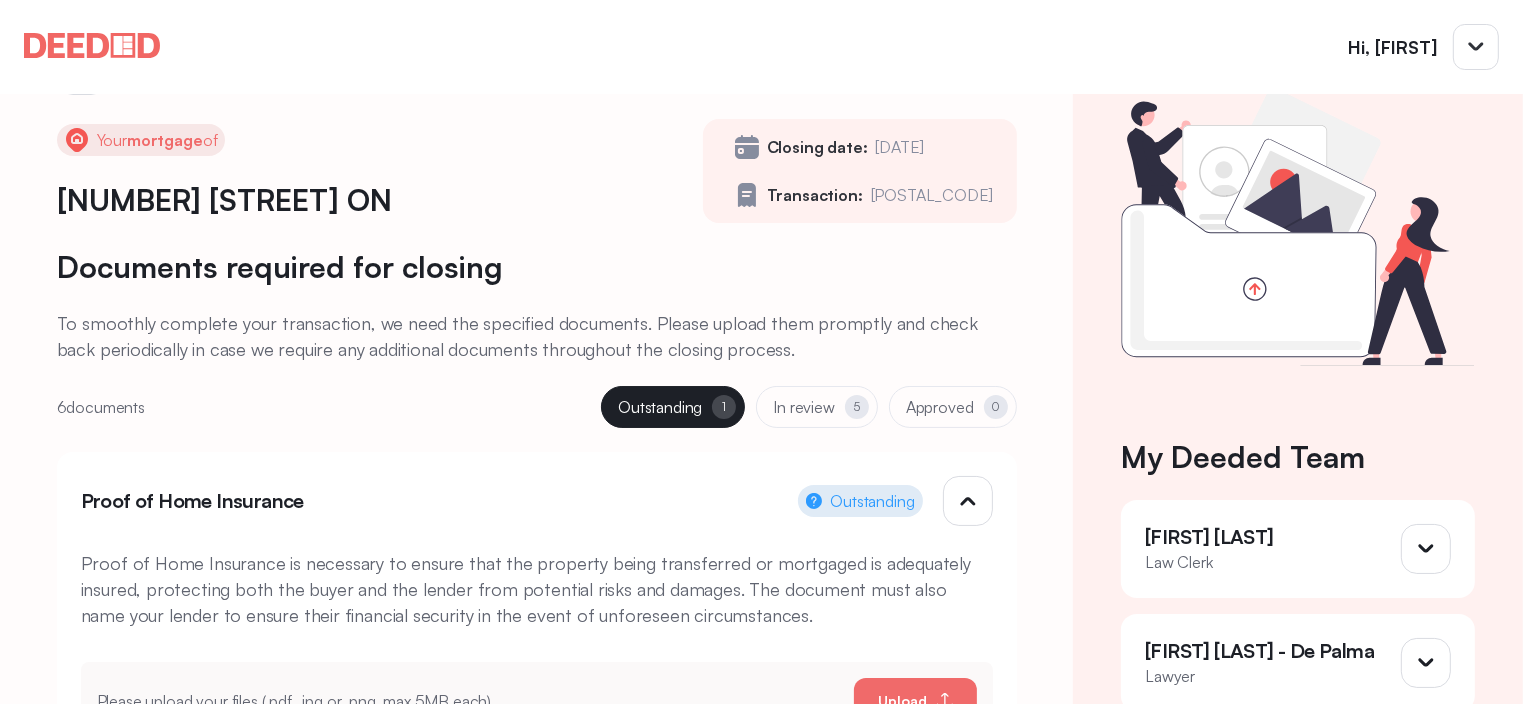 scroll, scrollTop: 0, scrollLeft: 0, axis: both 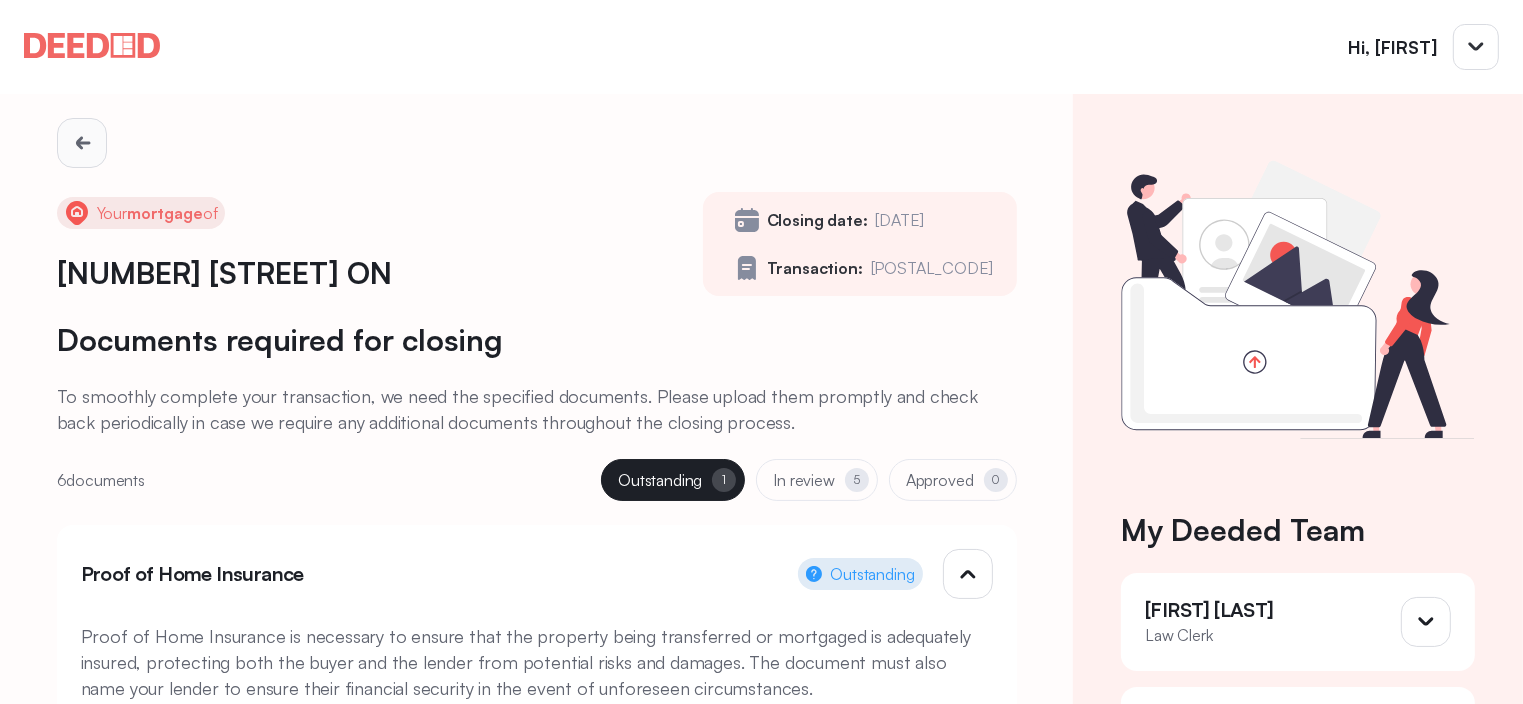 click at bounding box center (82, 143) 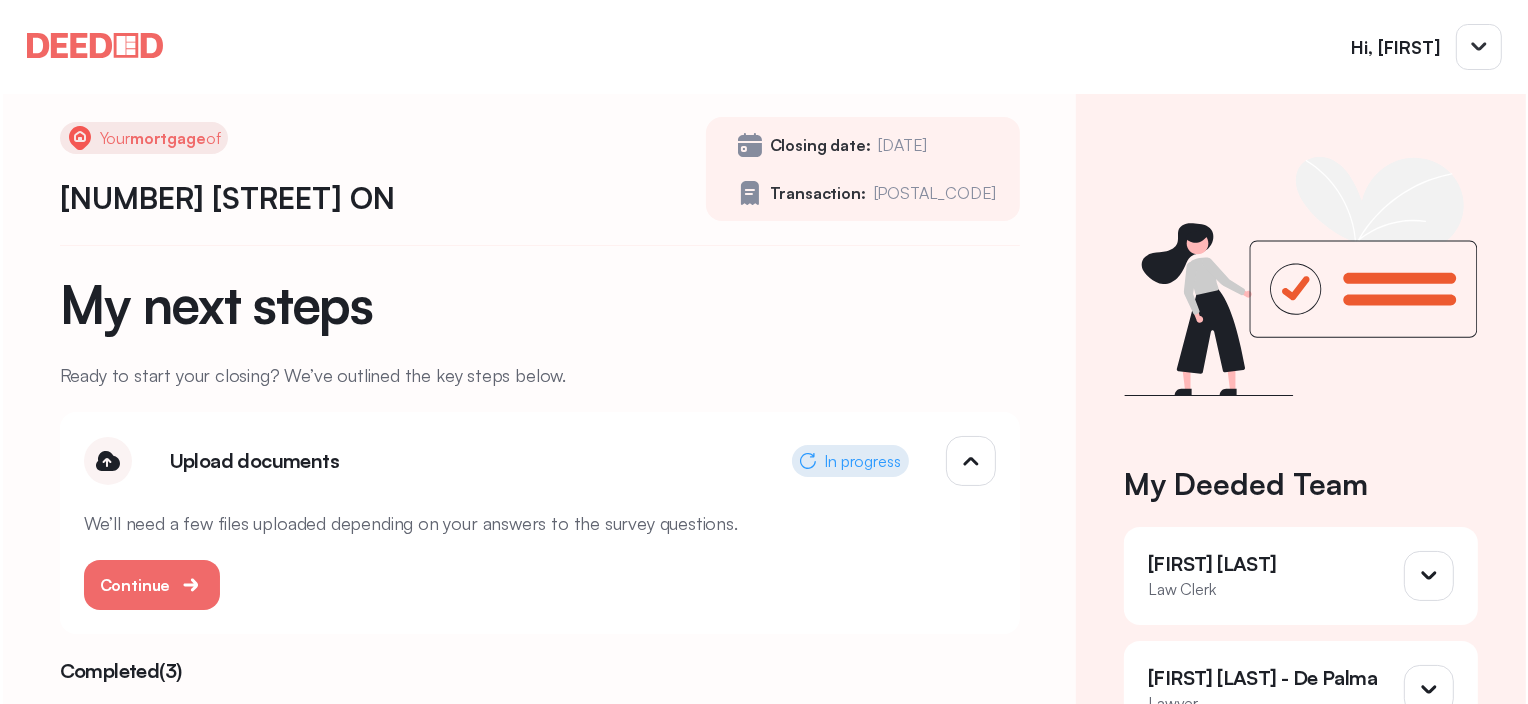 scroll, scrollTop: 0, scrollLeft: 0, axis: both 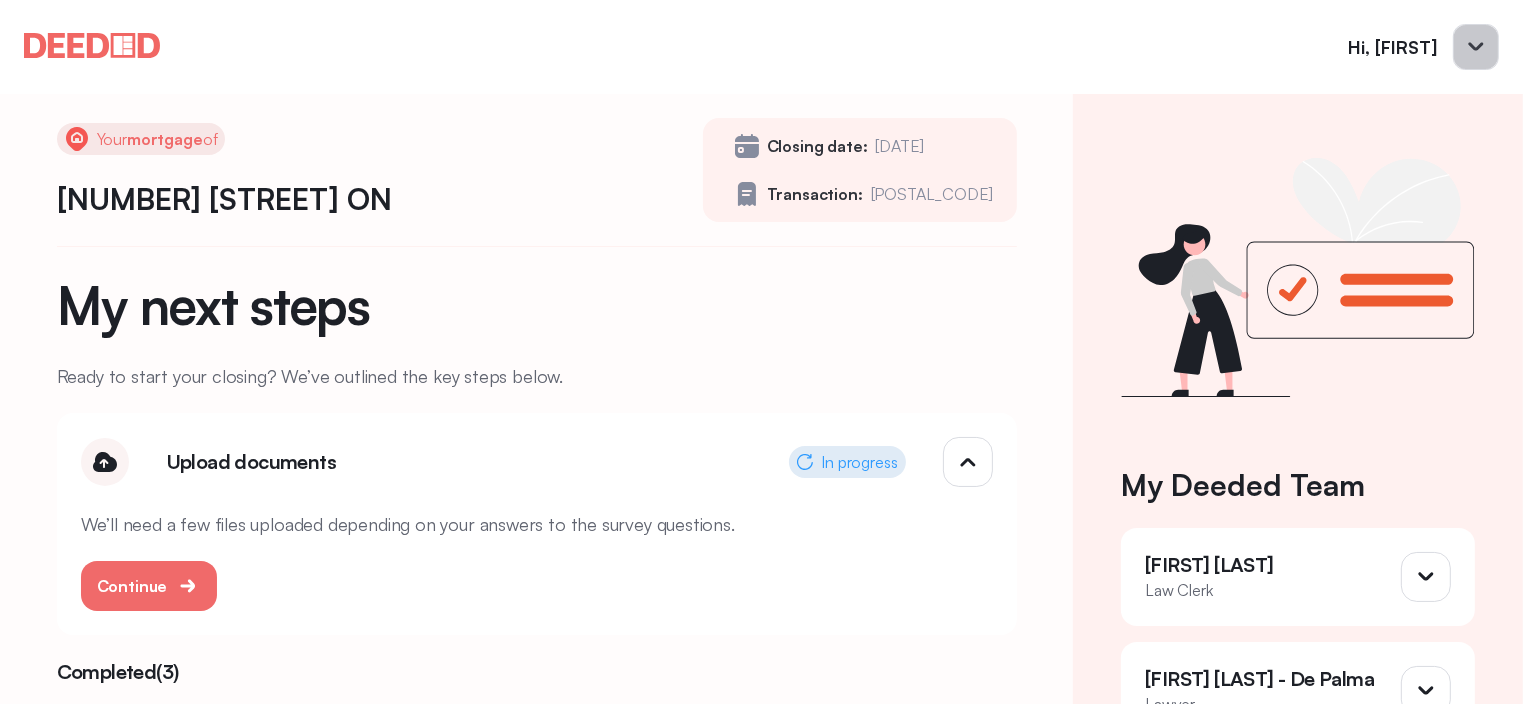 click at bounding box center [1476, 47] 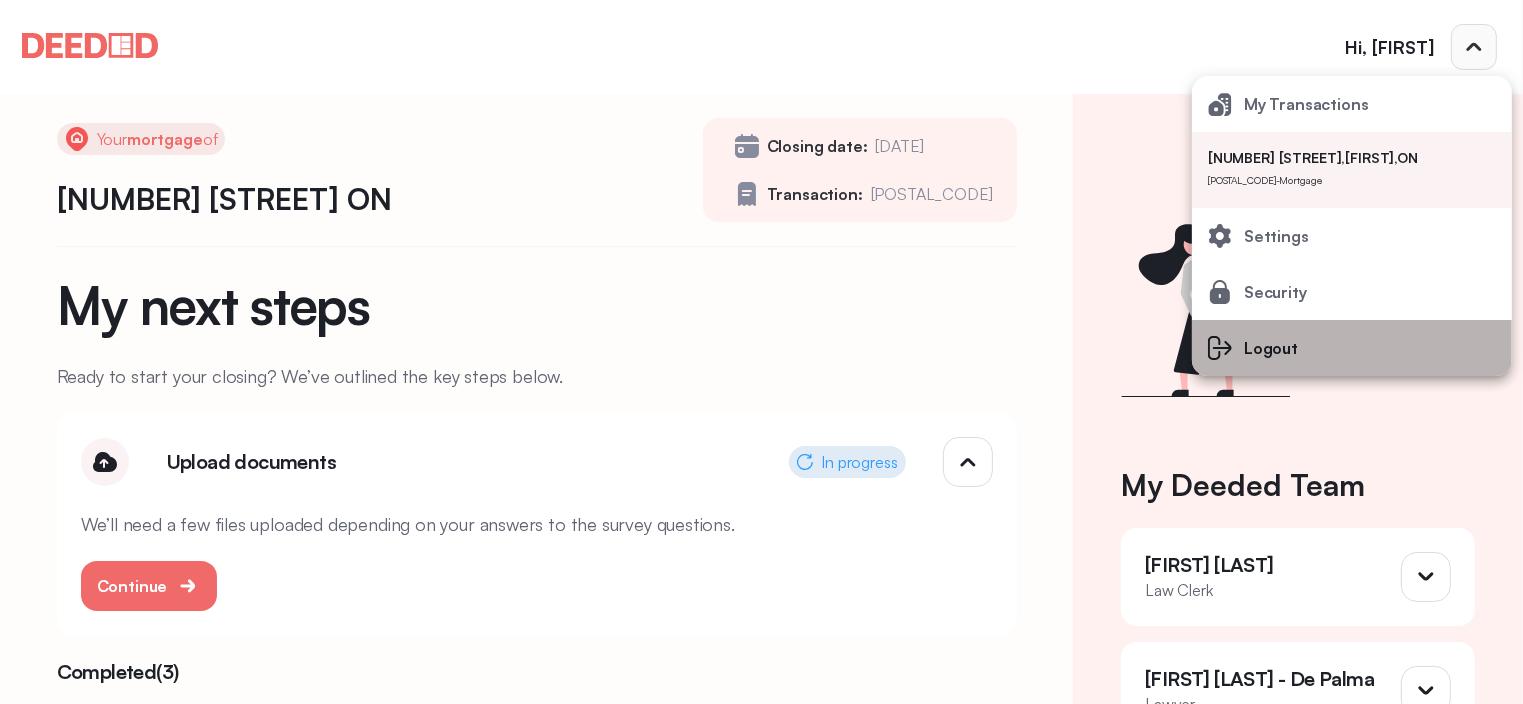 click on "Logout" at bounding box center [1306, 104] 